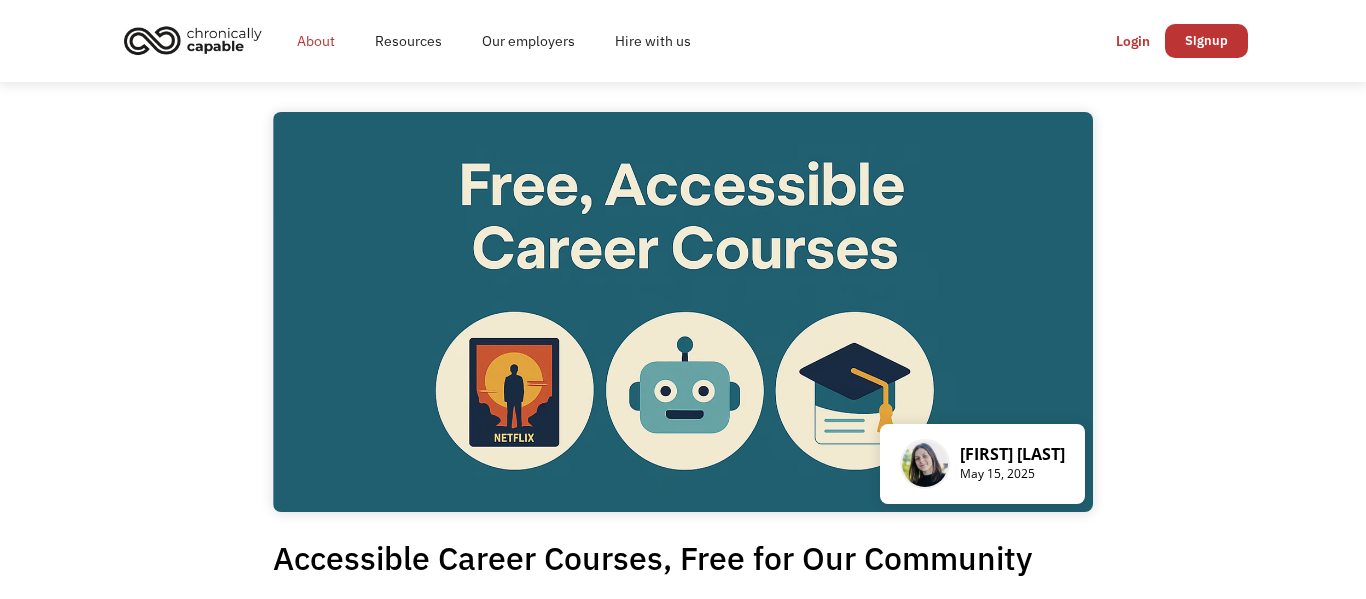 scroll, scrollTop: 0, scrollLeft: 0, axis: both 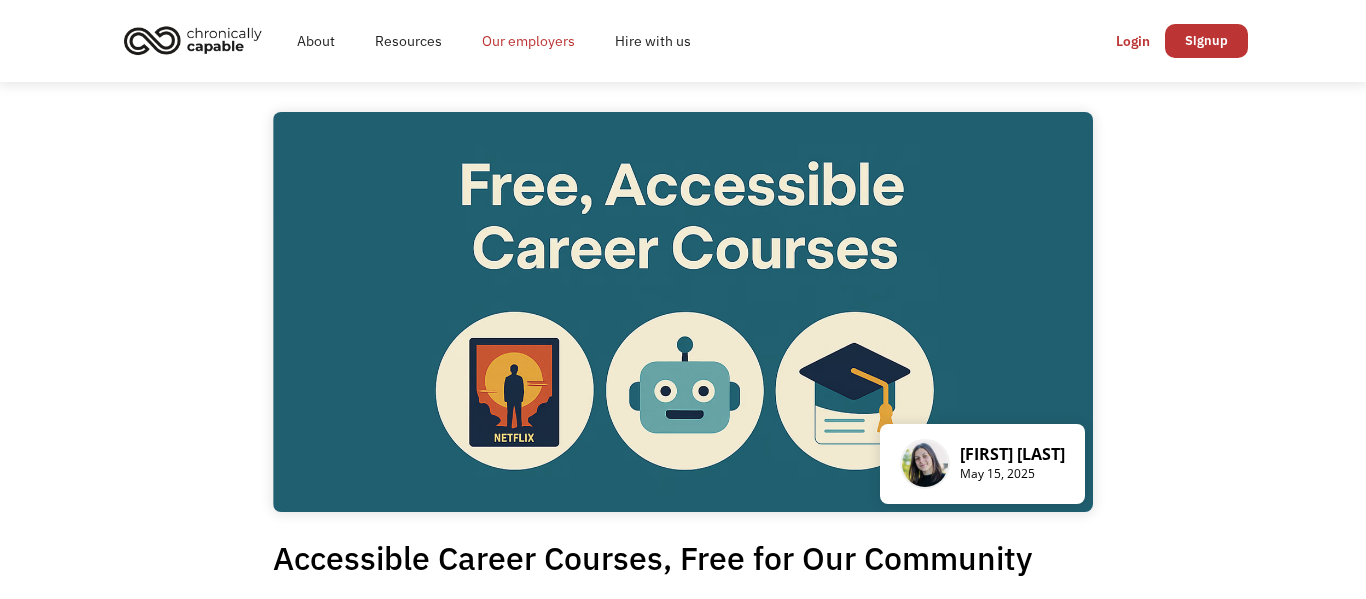 click on "Our employers" at bounding box center [528, 41] 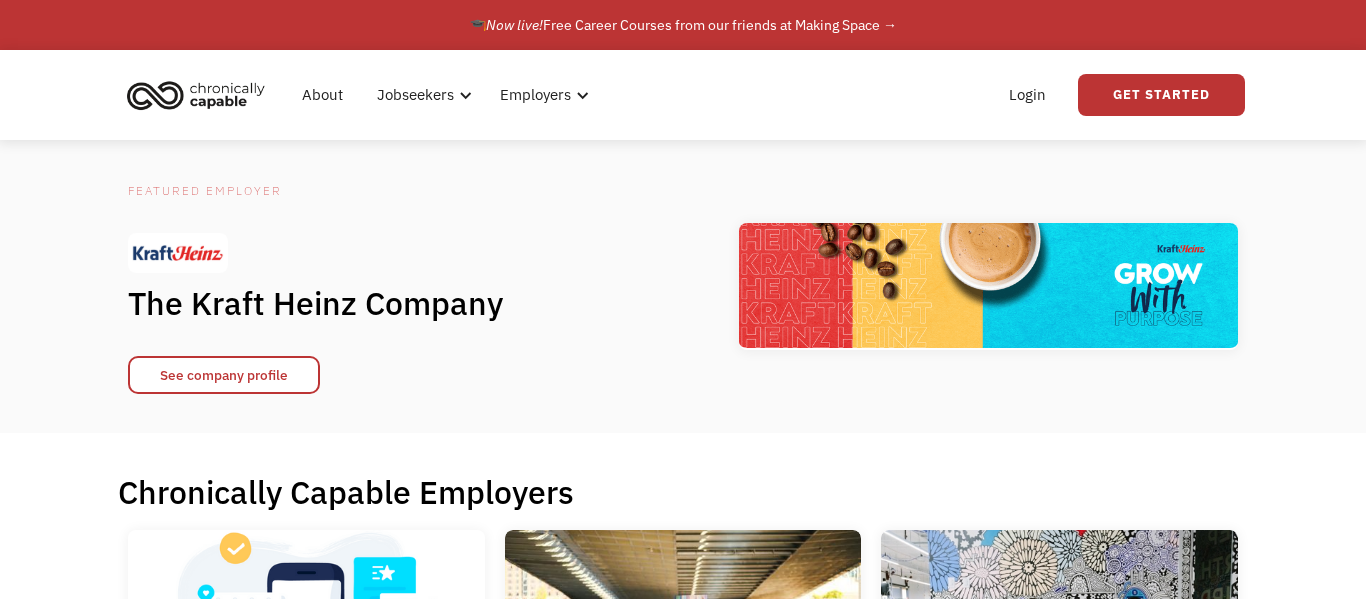scroll, scrollTop: 0, scrollLeft: 0, axis: both 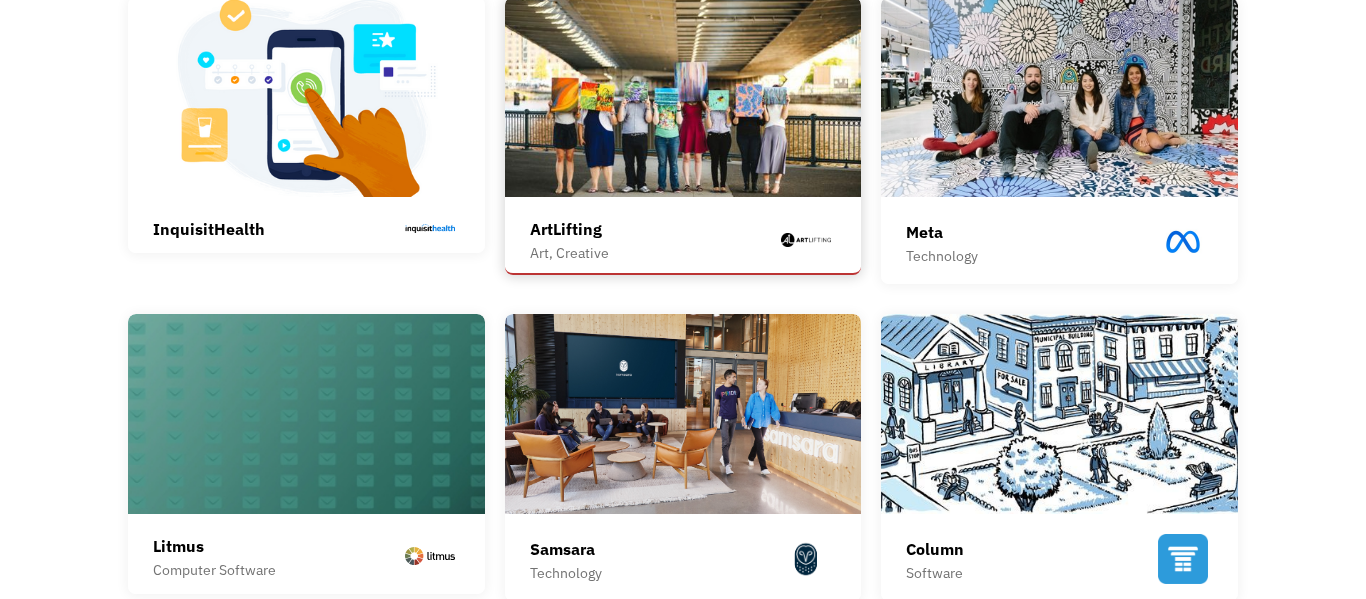 click on "ArtLifting" at bounding box center (569, 229) 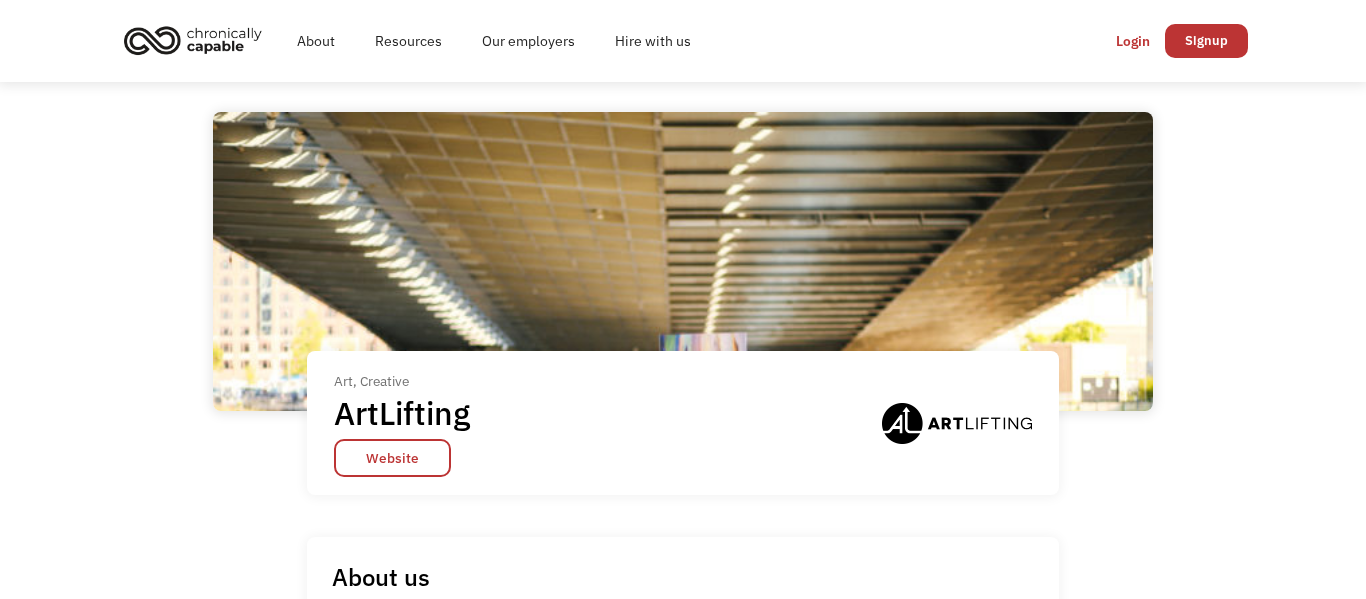scroll, scrollTop: 0, scrollLeft: 0, axis: both 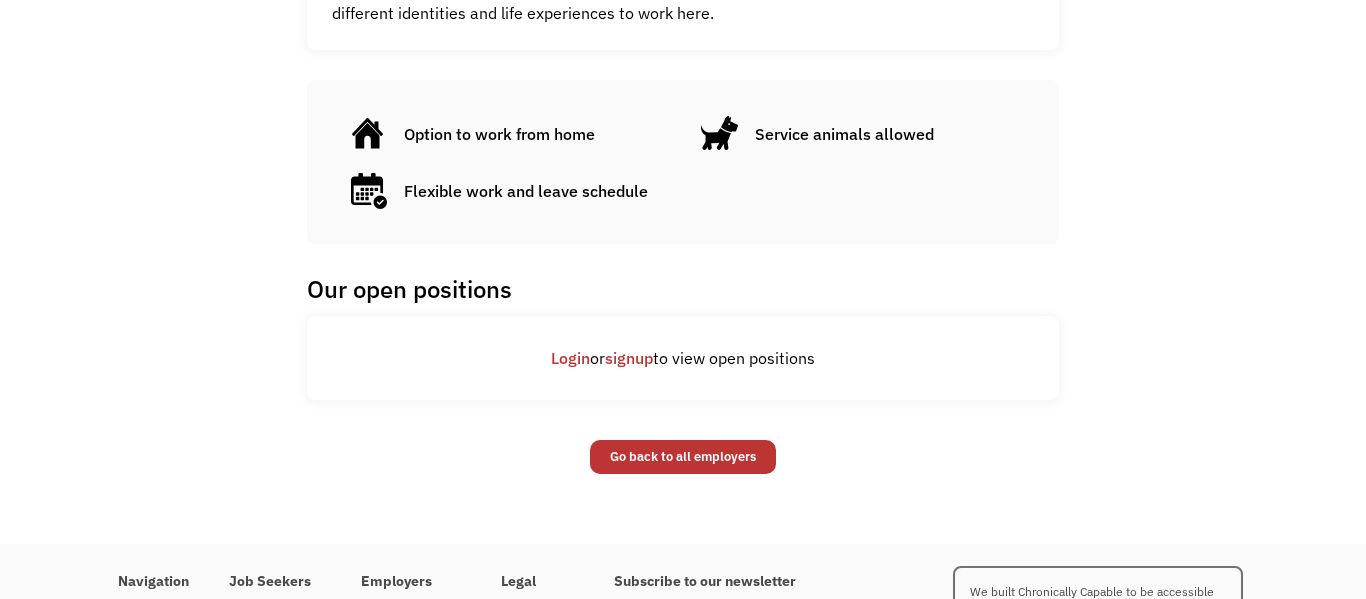 click on "Login" at bounding box center (570, 358) 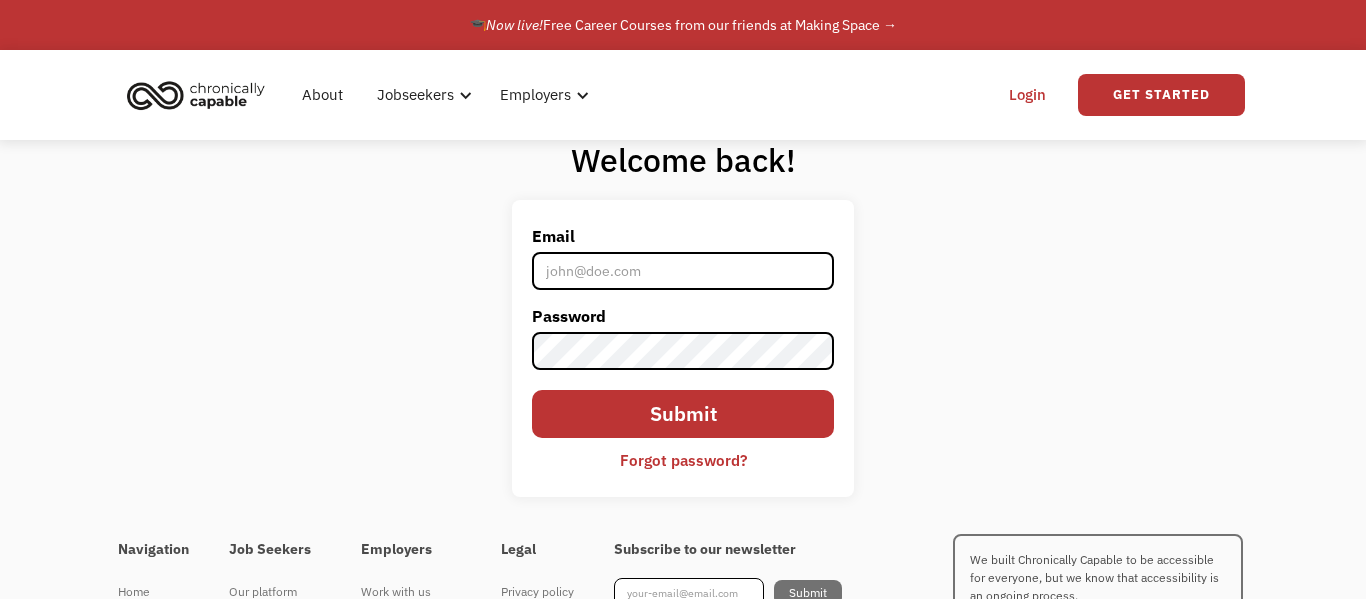 scroll, scrollTop: 0, scrollLeft: 0, axis: both 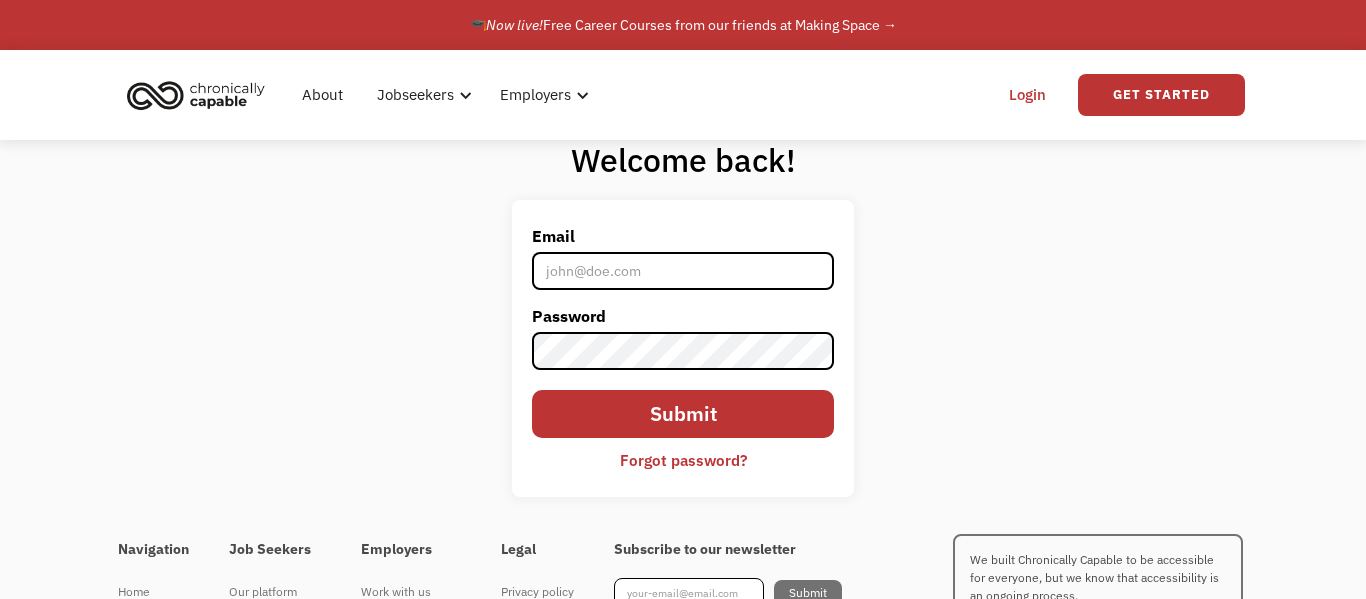 click on "Email" at bounding box center (683, 271) 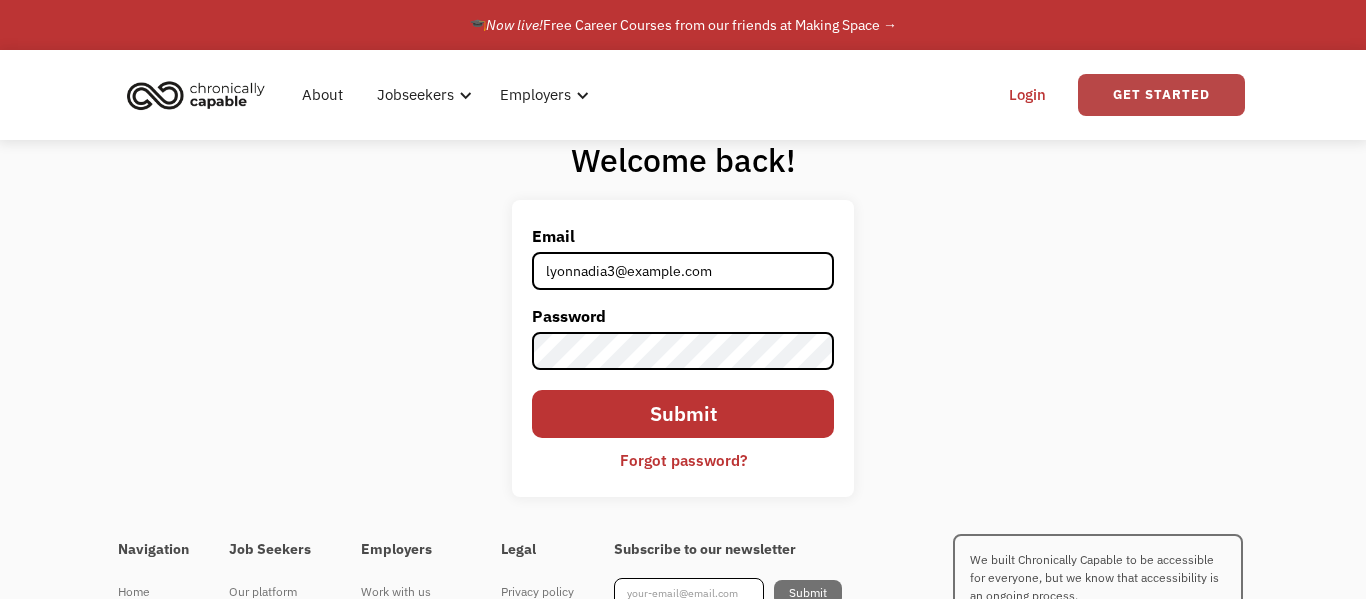 click on "Get Started" at bounding box center (1161, 95) 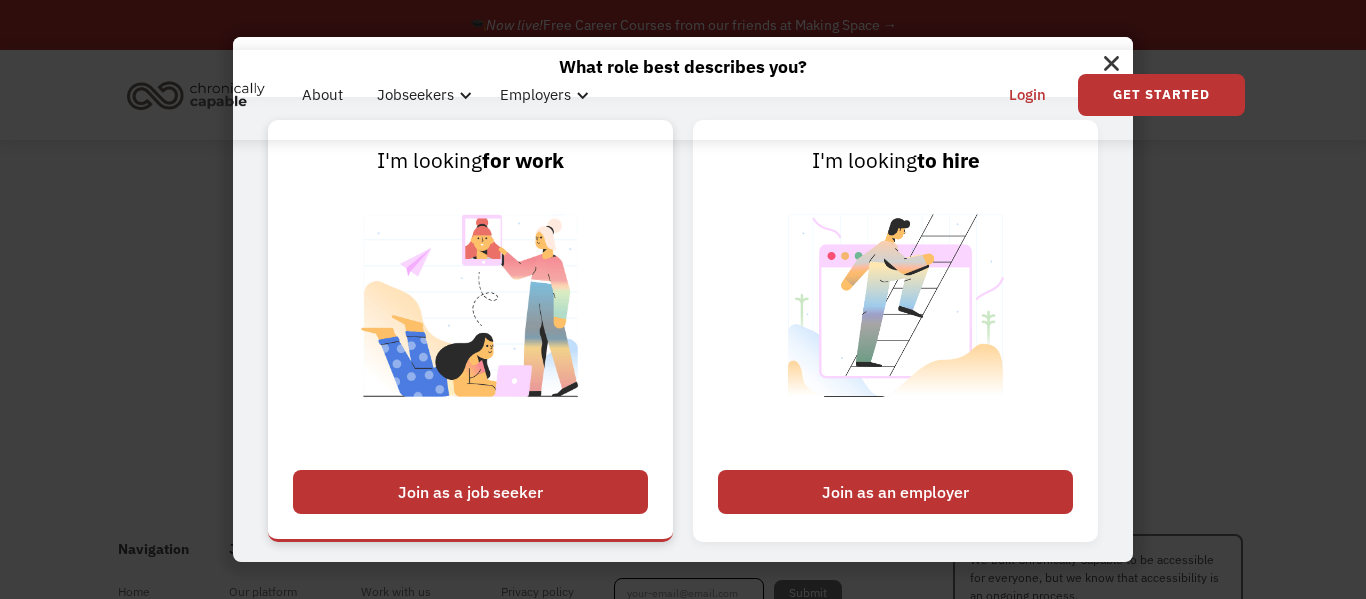 click on "Join as a job seeker" at bounding box center (470, 492) 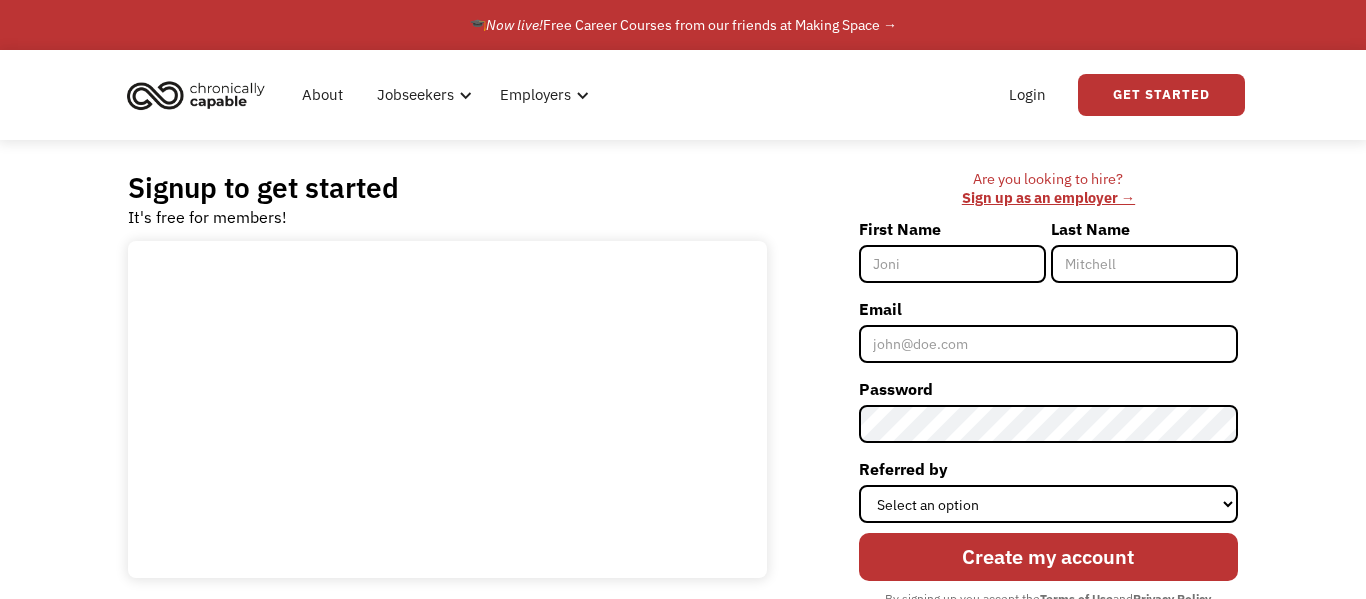 scroll, scrollTop: 0, scrollLeft: 0, axis: both 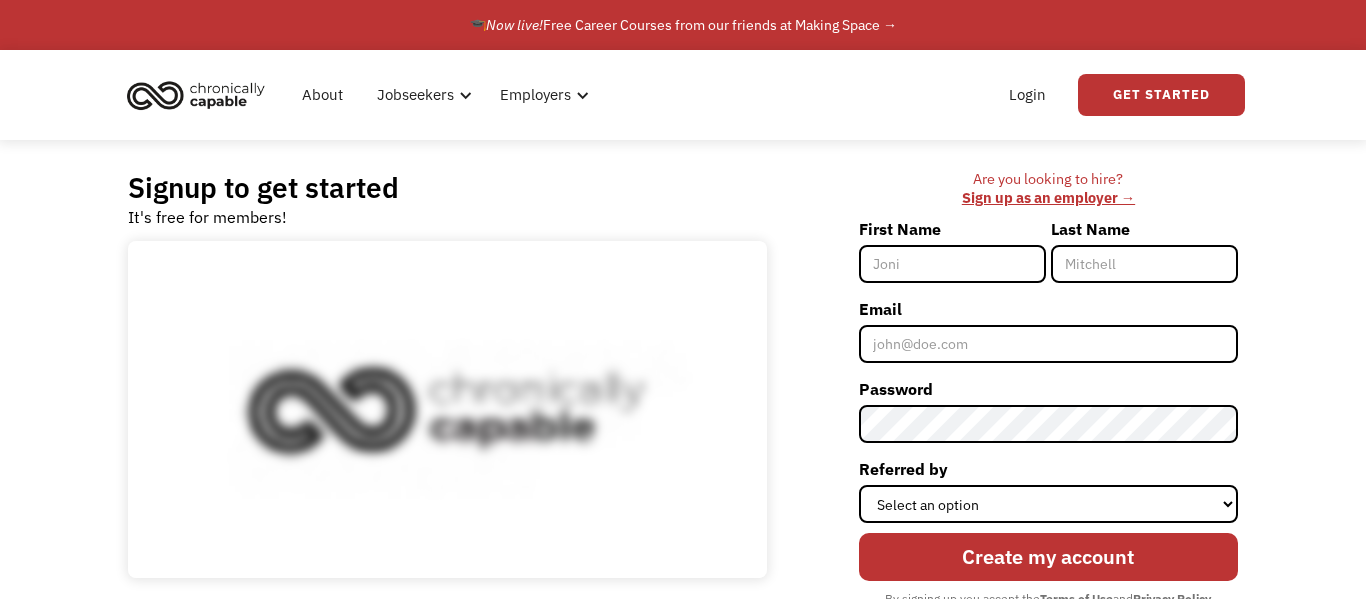 click on "First Name" at bounding box center [952, 264] 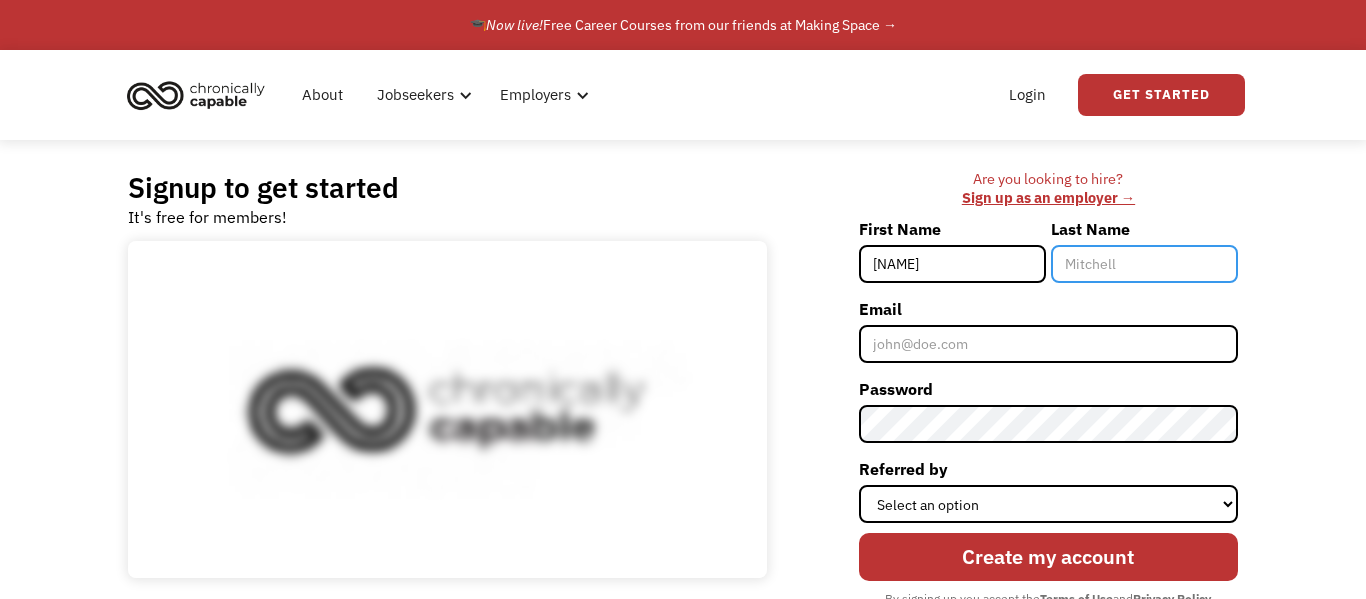 type on "lyon@example.com" 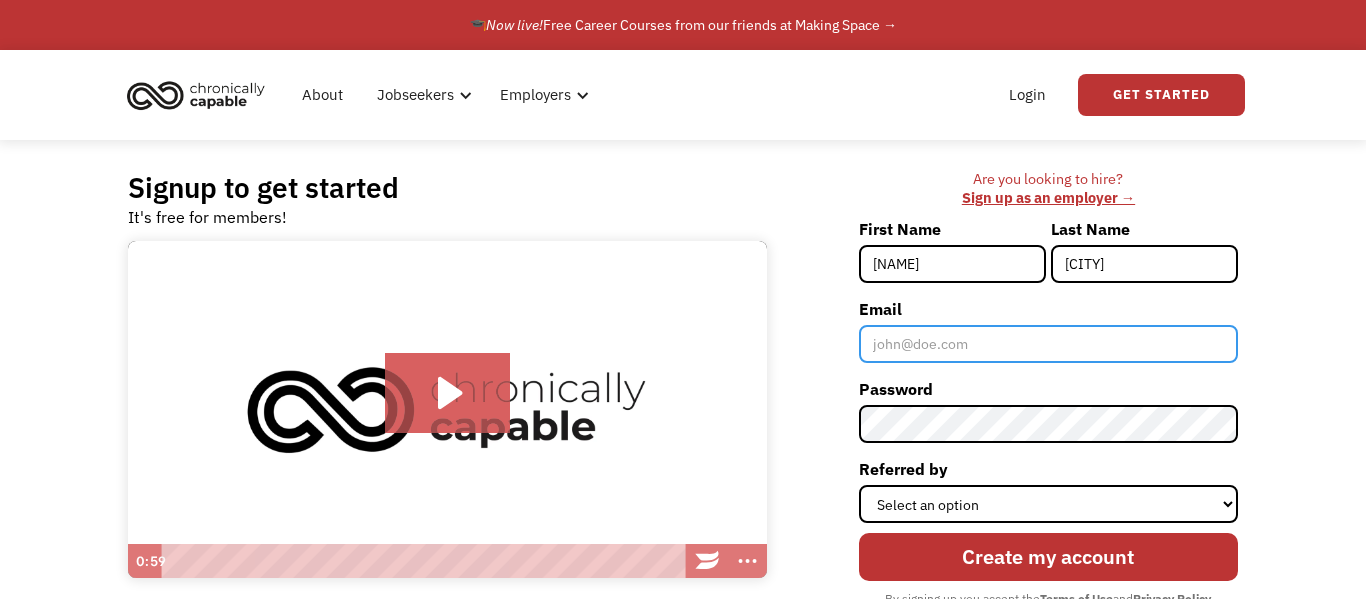click on "Email" at bounding box center (1048, 344) 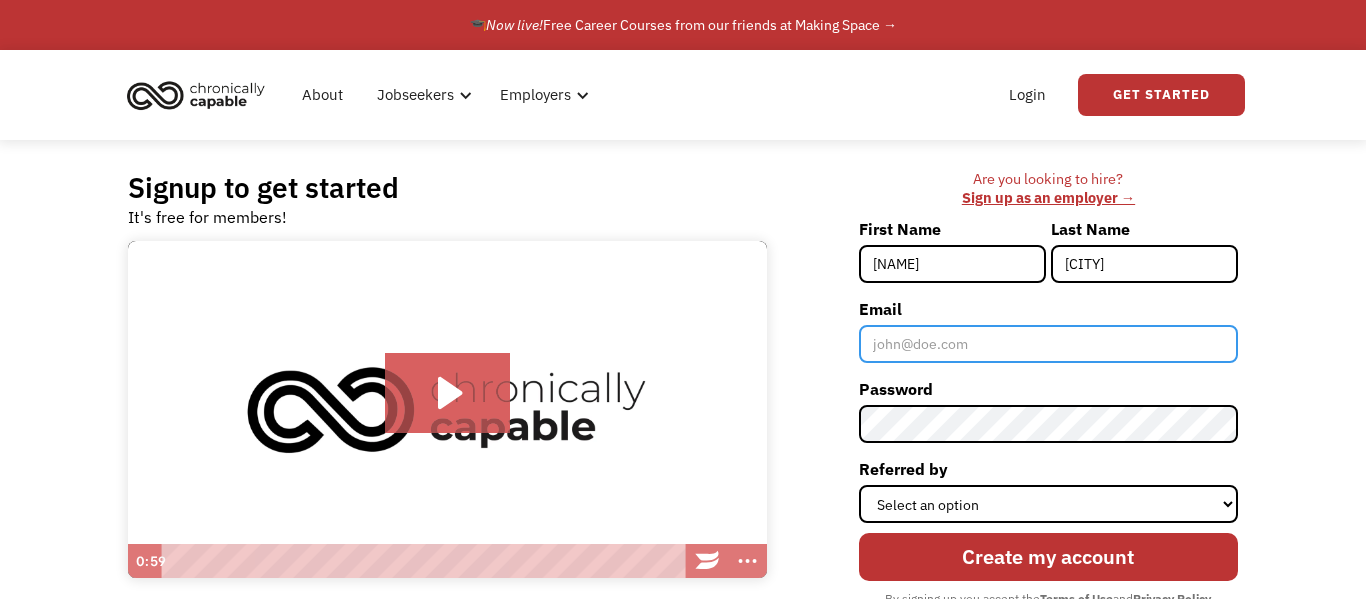 type on "[EMAIL]" 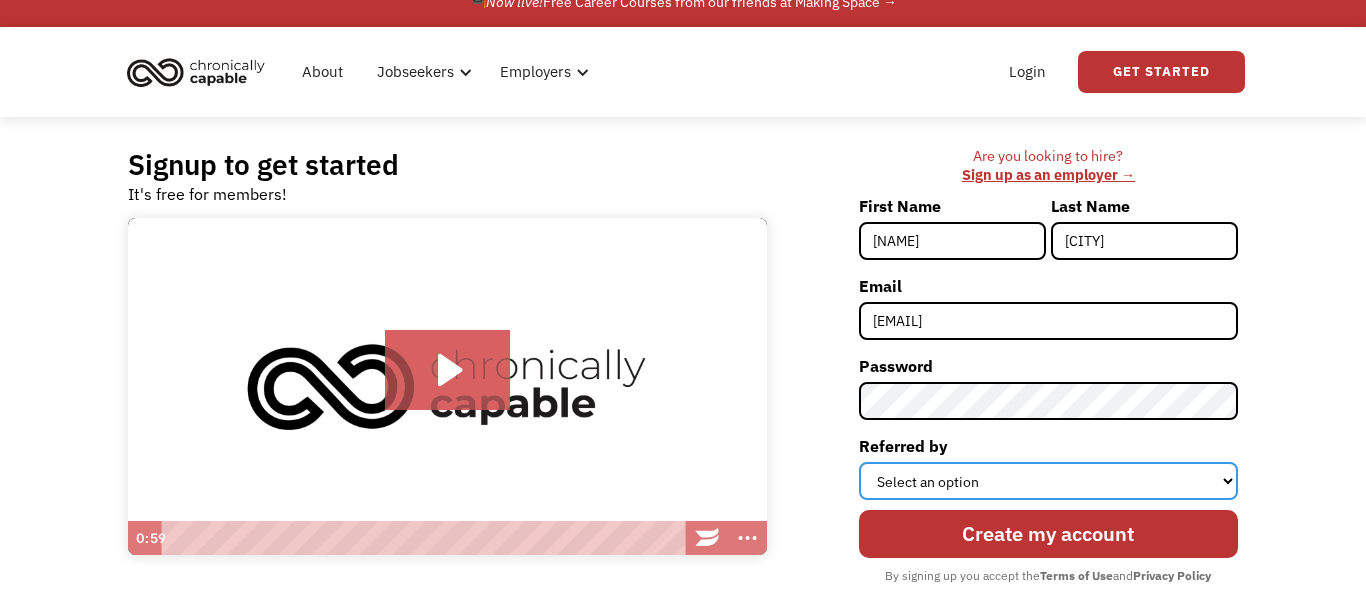 scroll, scrollTop: 176, scrollLeft: 0, axis: vertical 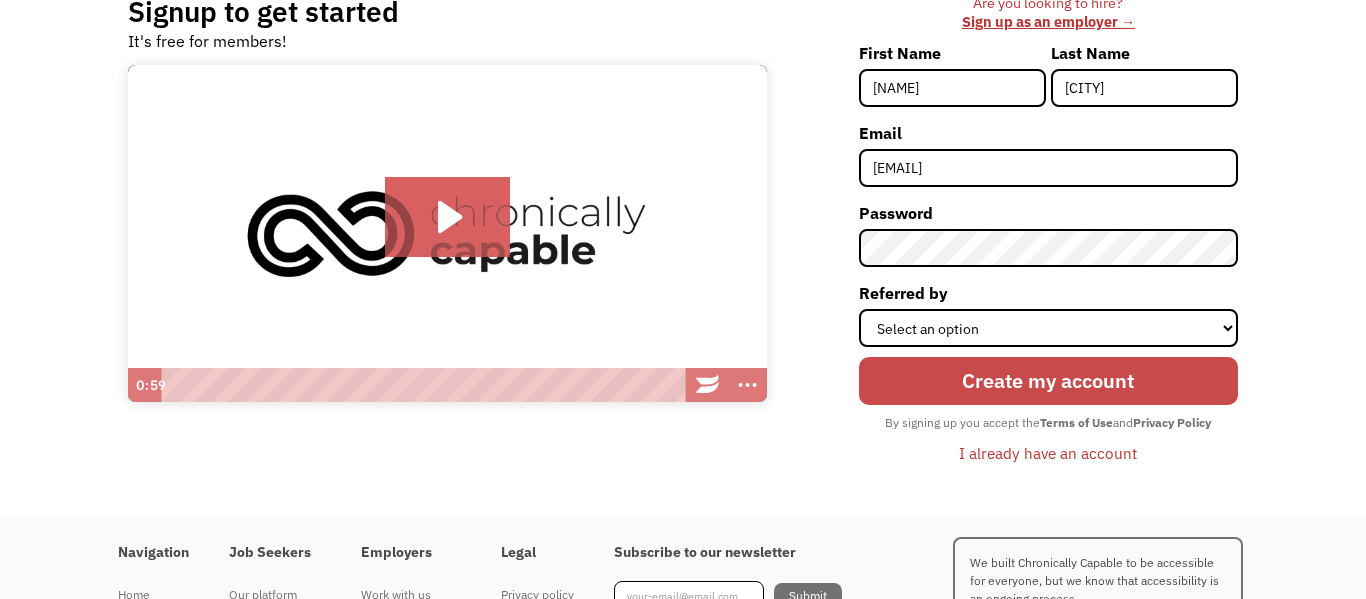 click on "Create my account" at bounding box center (1048, 381) 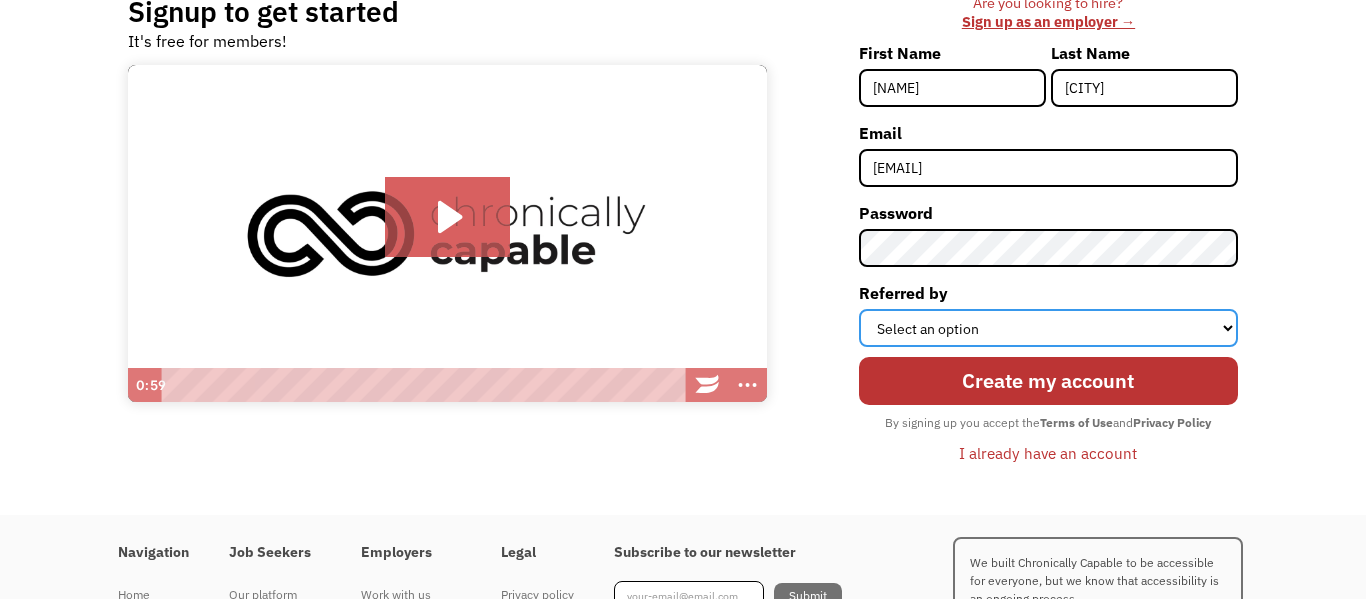 click on "Select an option Instagram Facebook Twitter Search Engine News Article Word of Mouth Employer Other" at bounding box center (1048, 328) 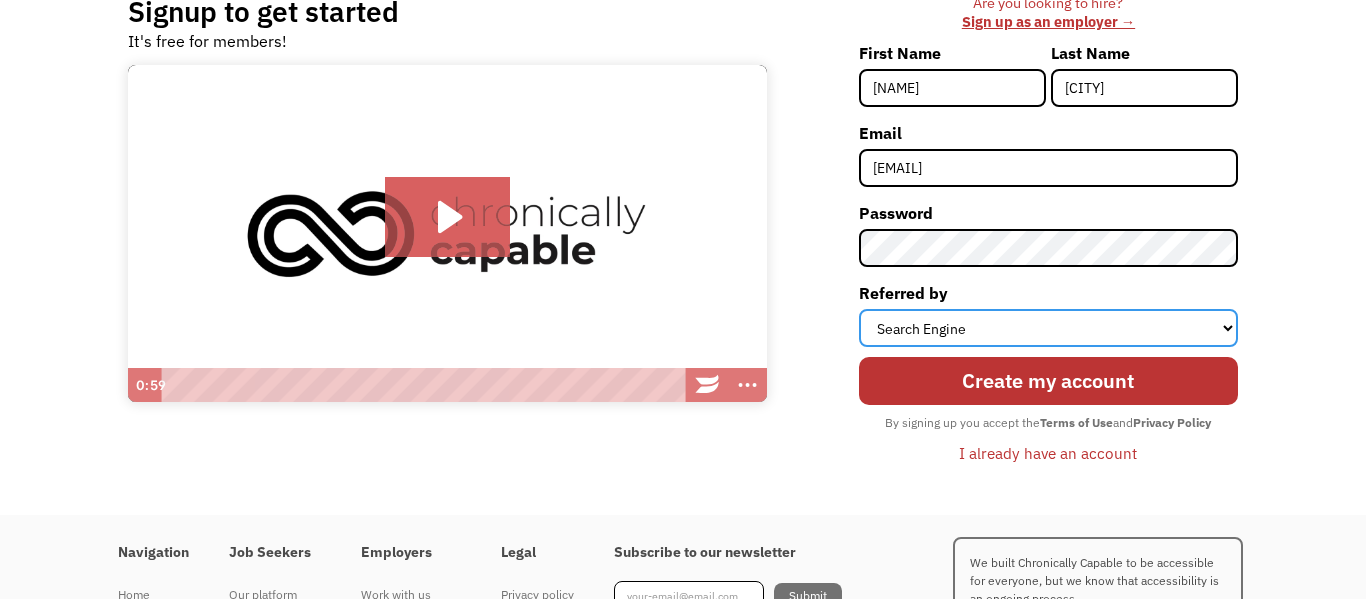 click on "Select an option Instagram Facebook Twitter Search Engine News Article Word of Mouth Employer Other" at bounding box center (1048, 328) 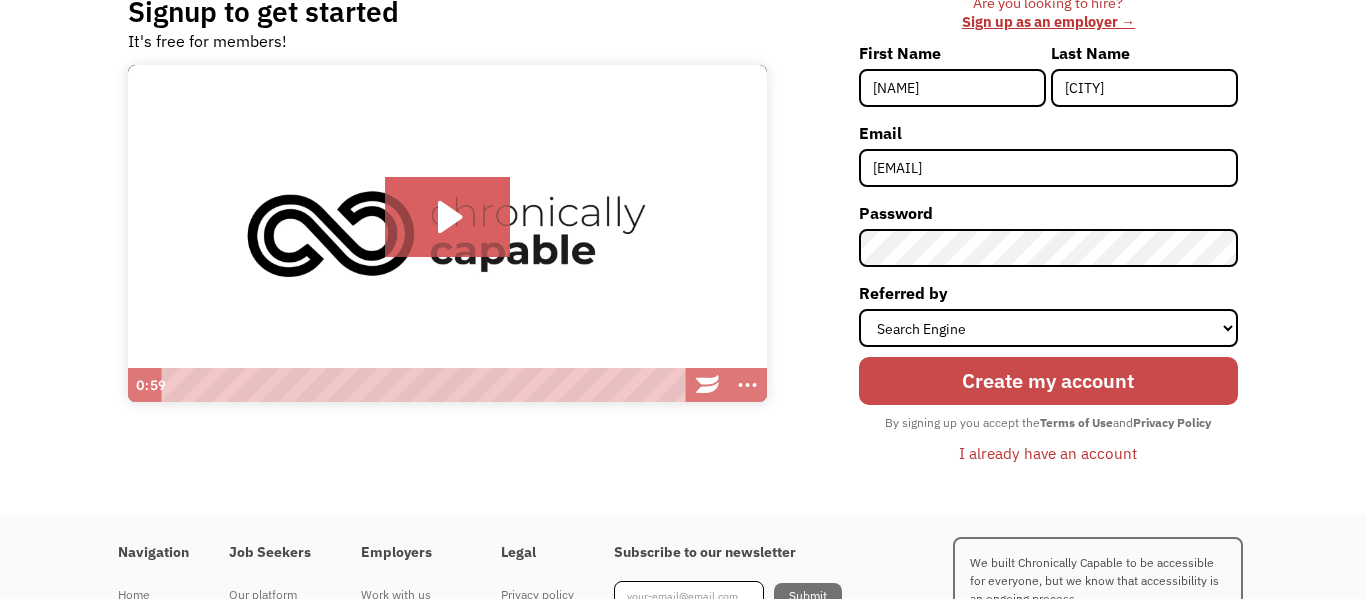 click on "Create my account" at bounding box center (1048, 381) 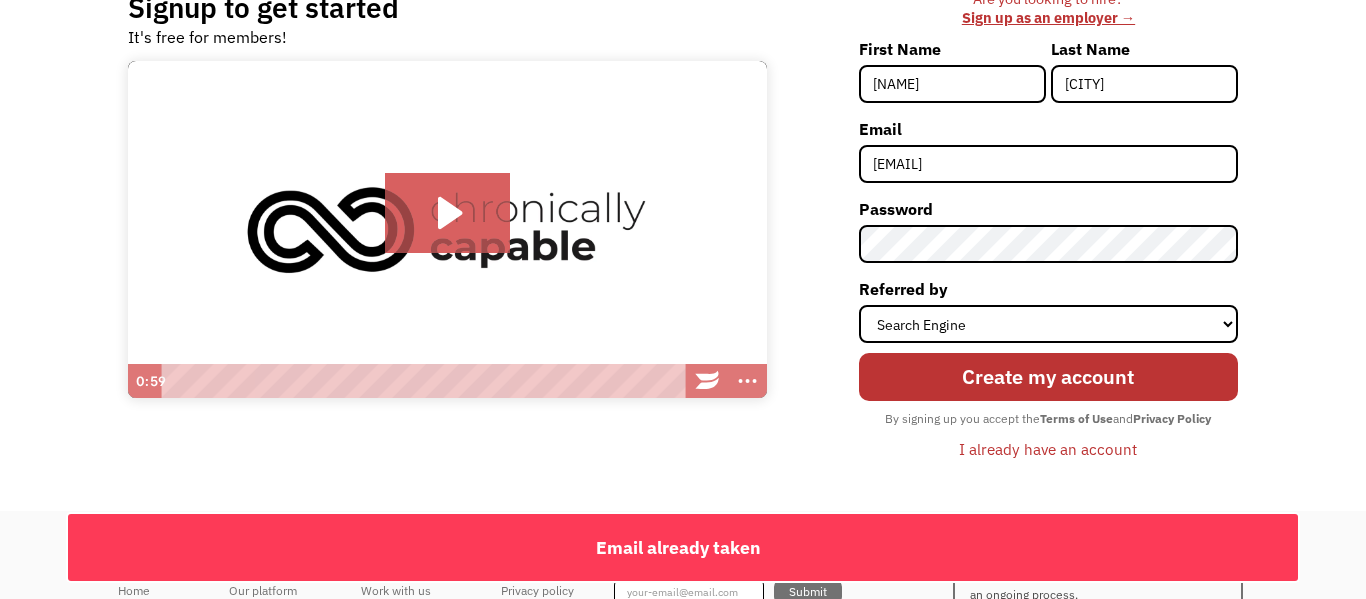 scroll, scrollTop: 193, scrollLeft: 0, axis: vertical 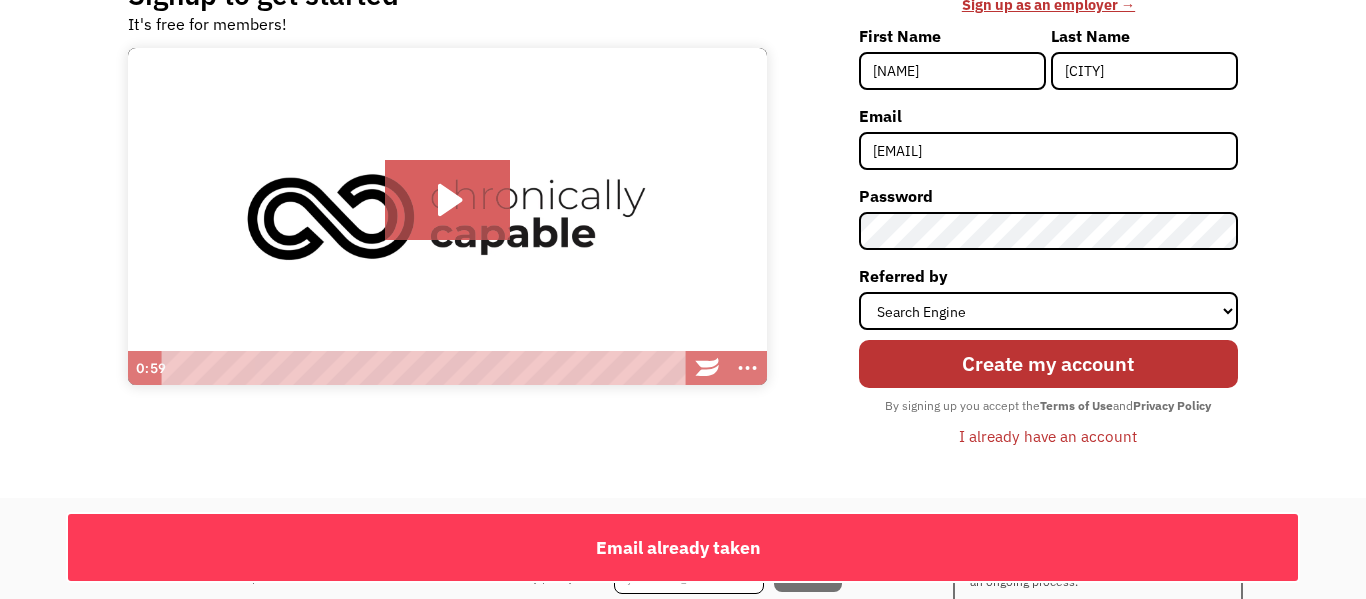 click on "I already have an account" at bounding box center [1048, 436] 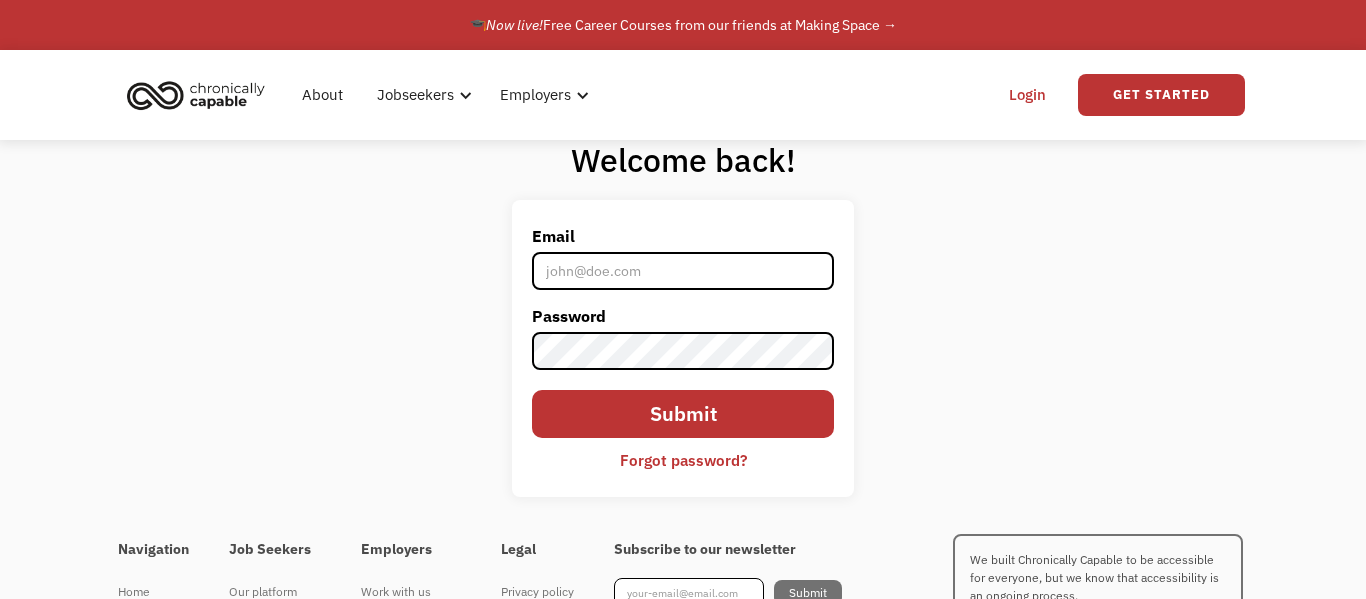 scroll, scrollTop: 0, scrollLeft: 0, axis: both 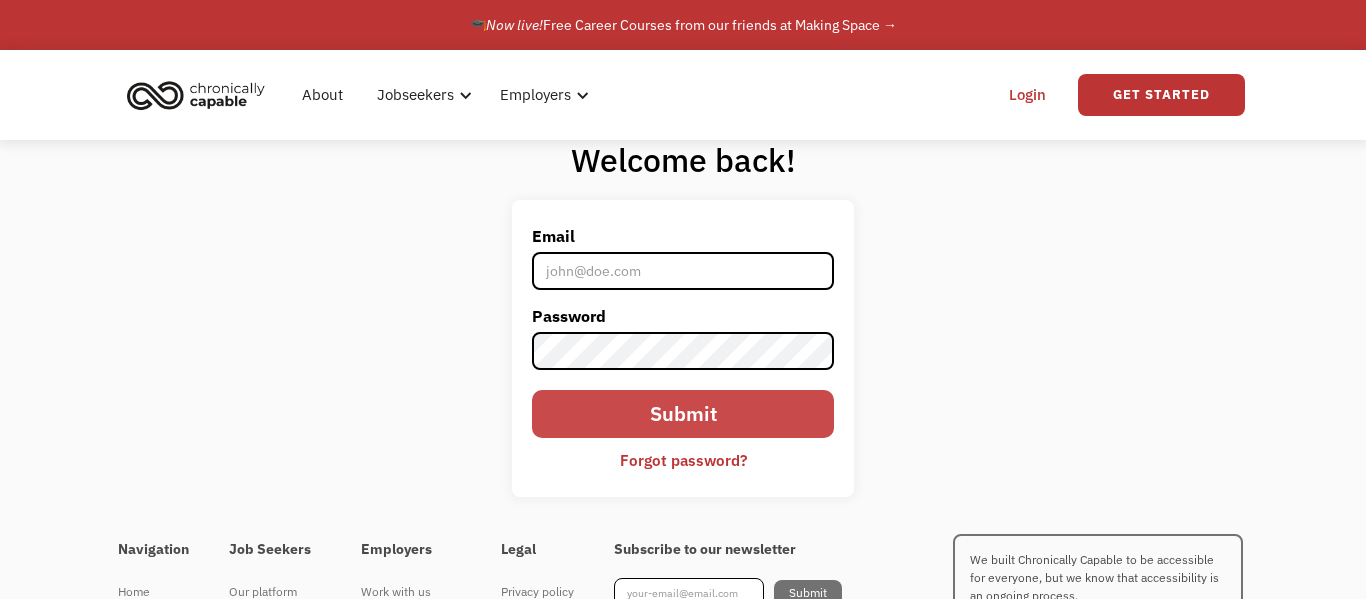type on "[EMAIL]" 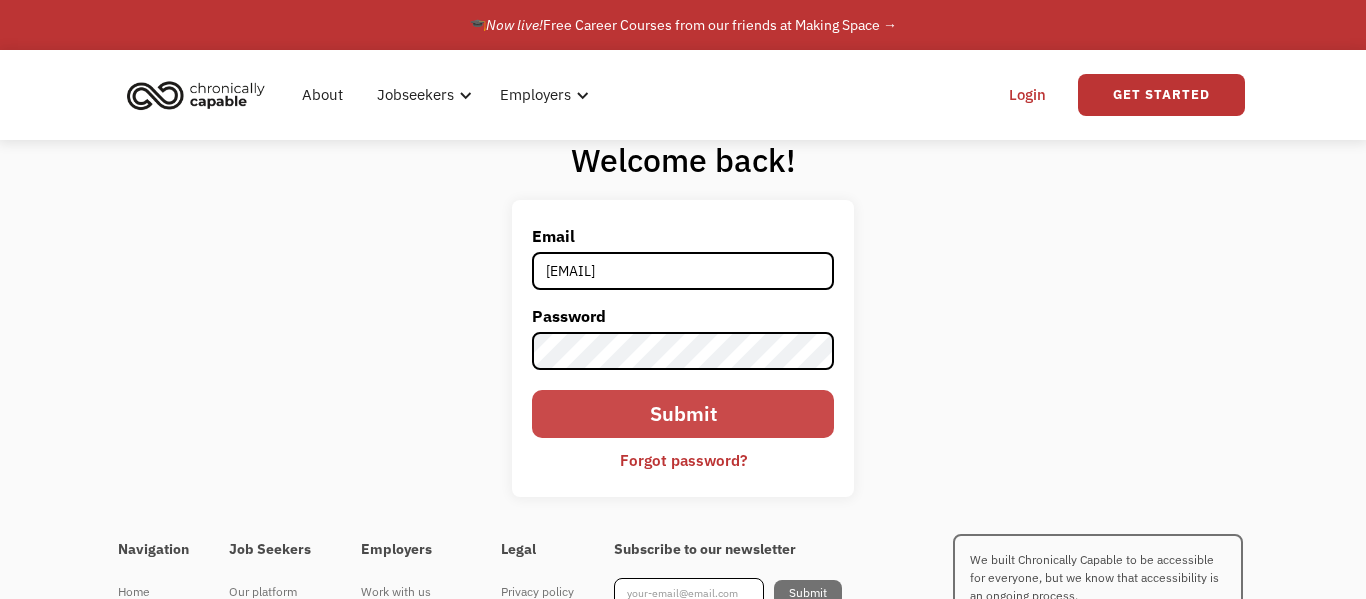 click on "Submit" at bounding box center (683, 414) 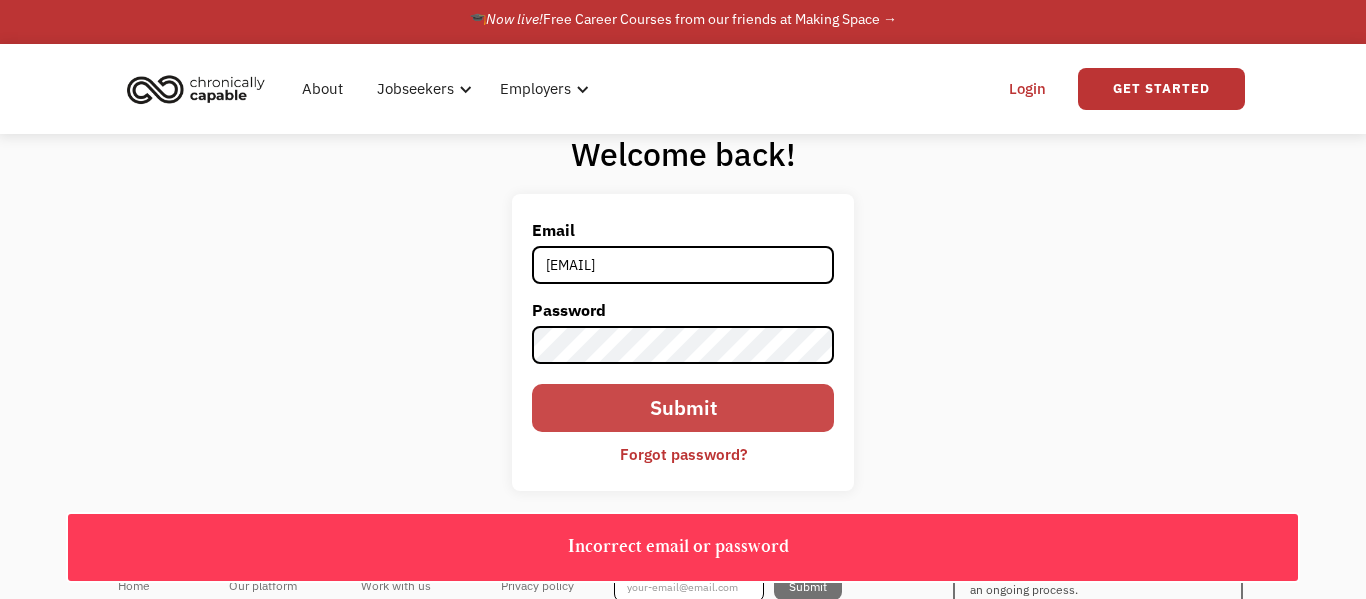 scroll, scrollTop: 0, scrollLeft: 0, axis: both 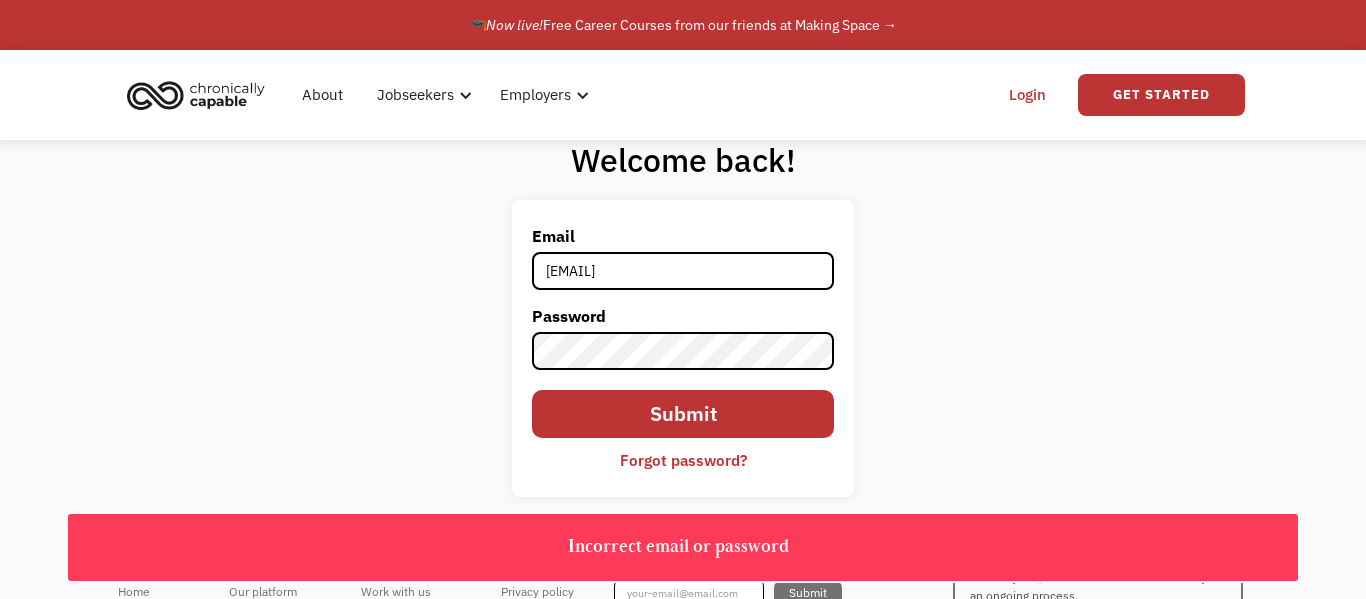click on "Forgot password?" at bounding box center [683, 460] 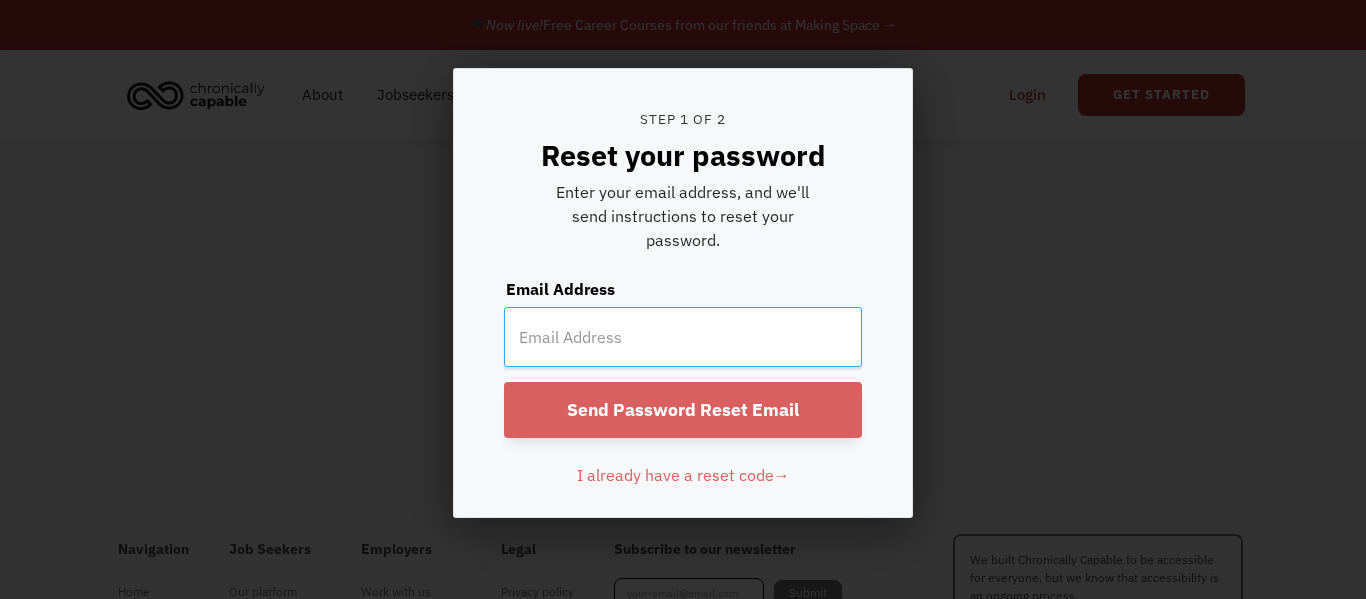 click at bounding box center (683, 337) 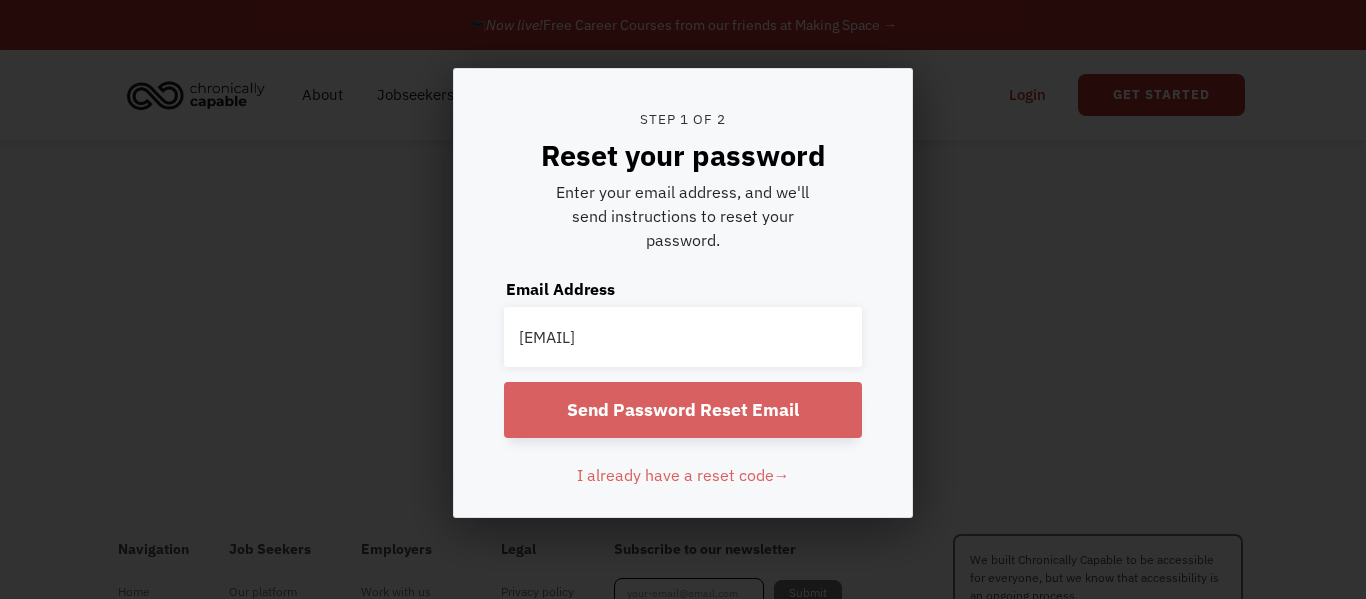 click on "Send Password Reset Email" at bounding box center [683, 410] 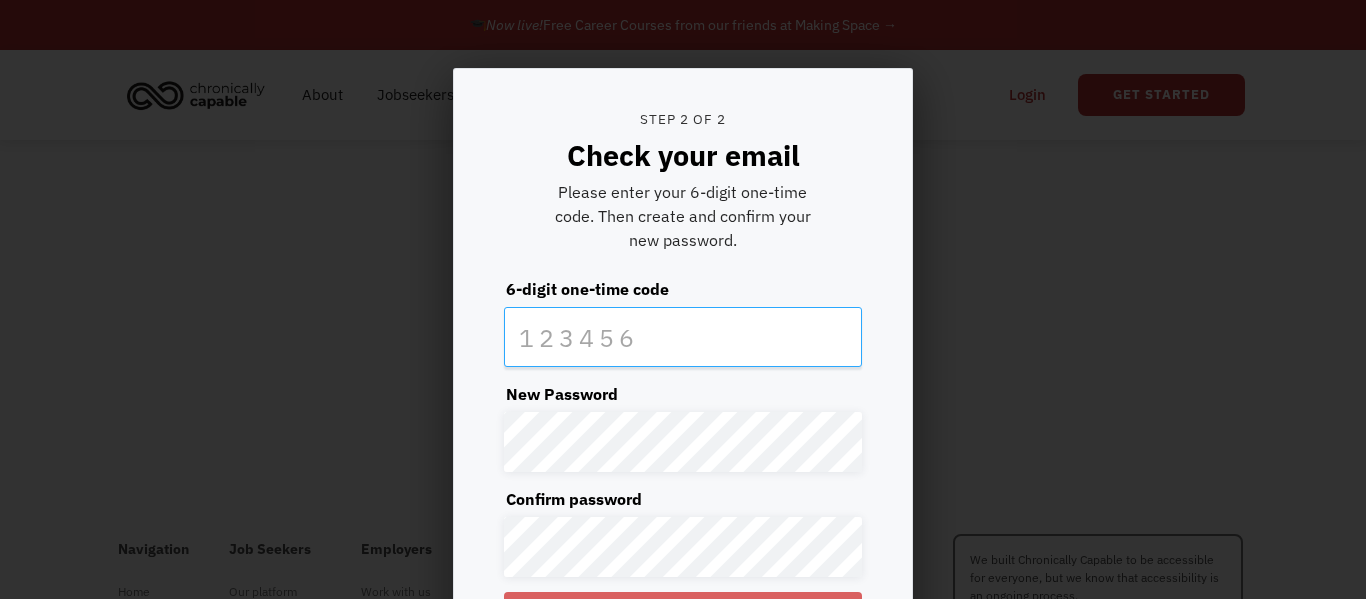 click at bounding box center [683, 337] 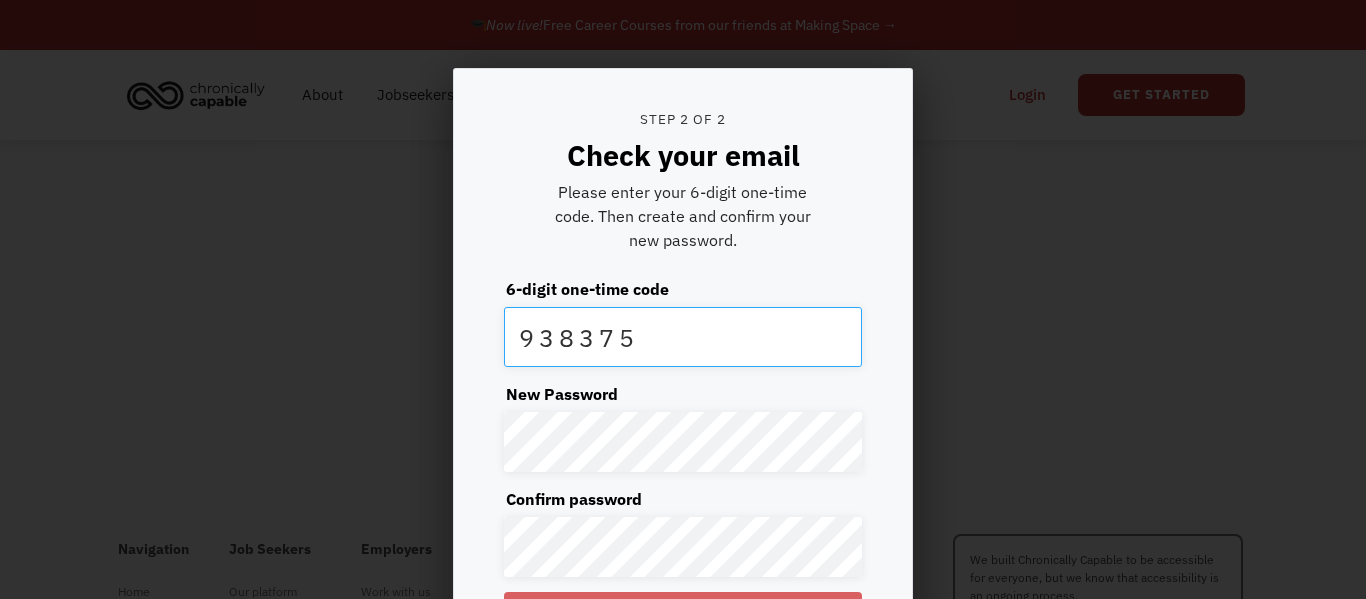 type on "938375" 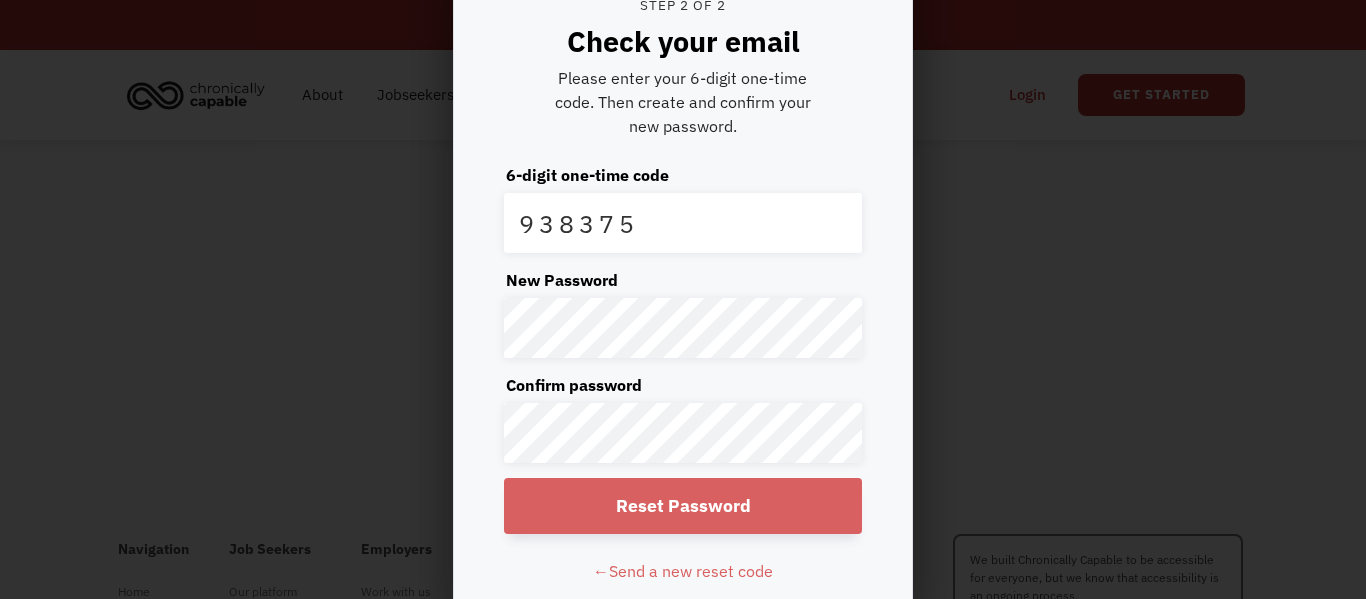 scroll, scrollTop: 127, scrollLeft: 0, axis: vertical 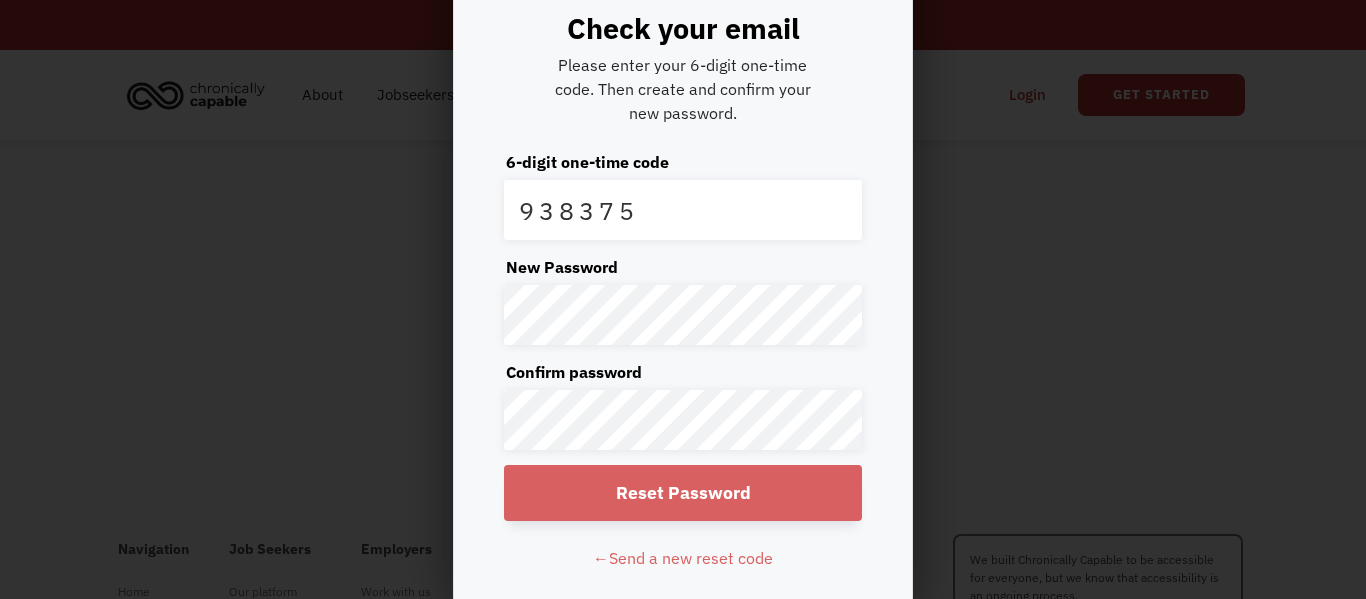 click on "Reset Password" at bounding box center (683, 493) 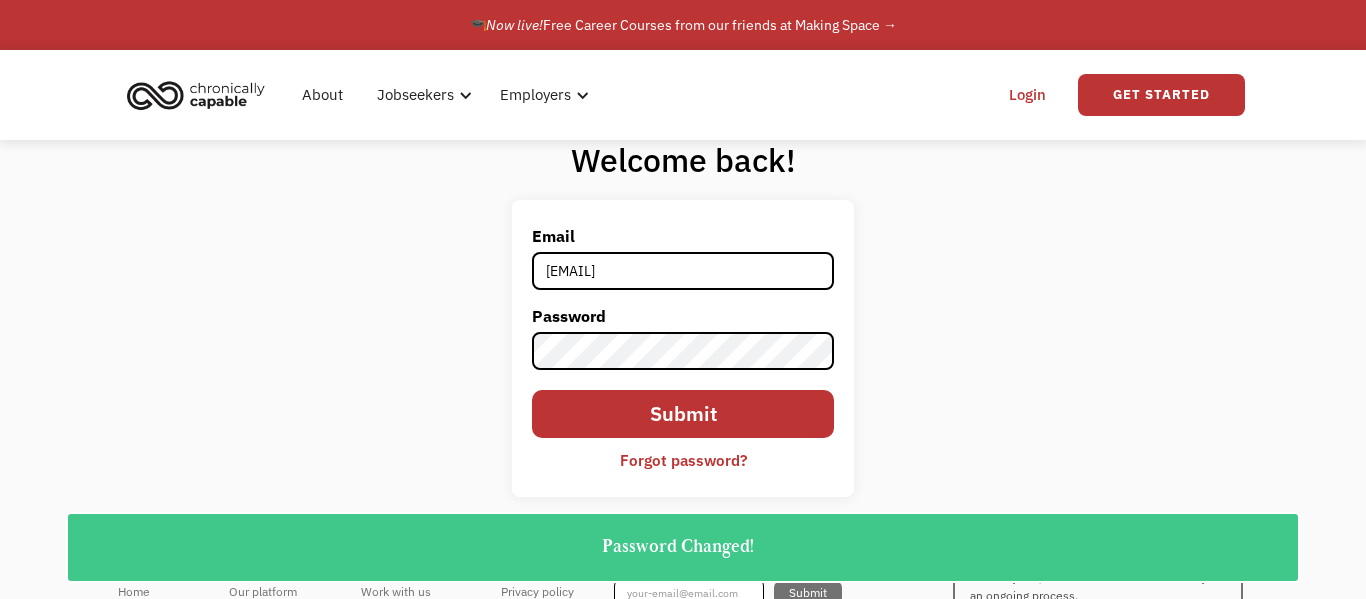 click on "Submit" at bounding box center [683, 414] 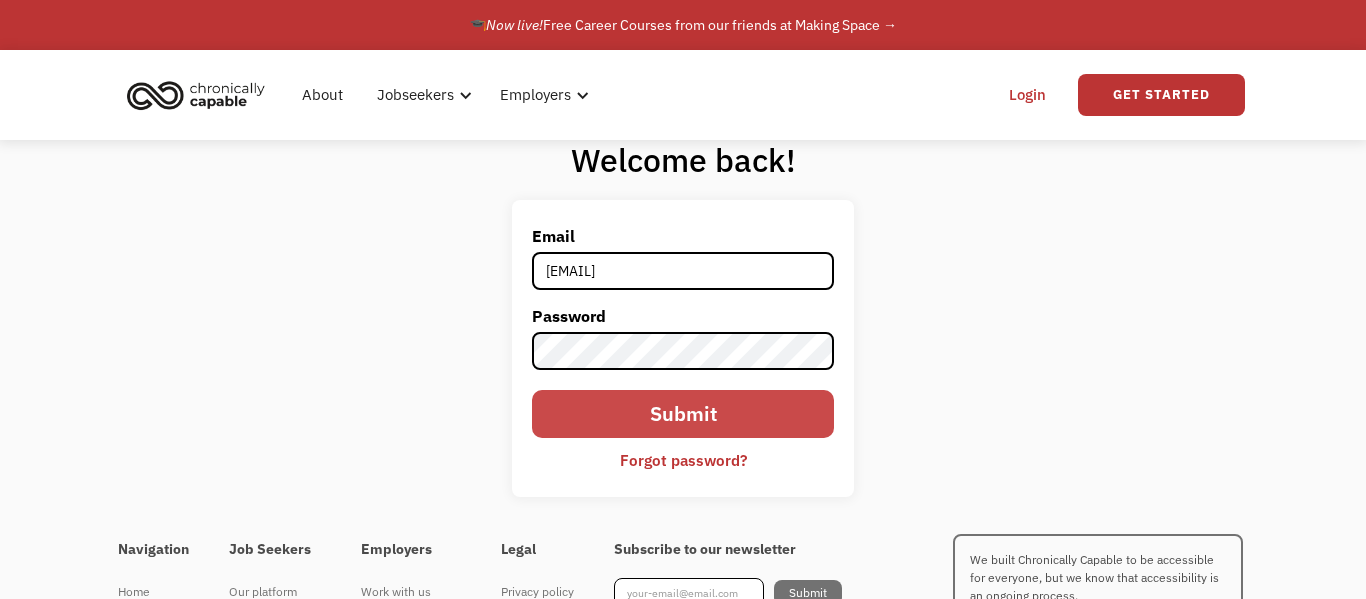 click on "Submit" at bounding box center [683, 414] 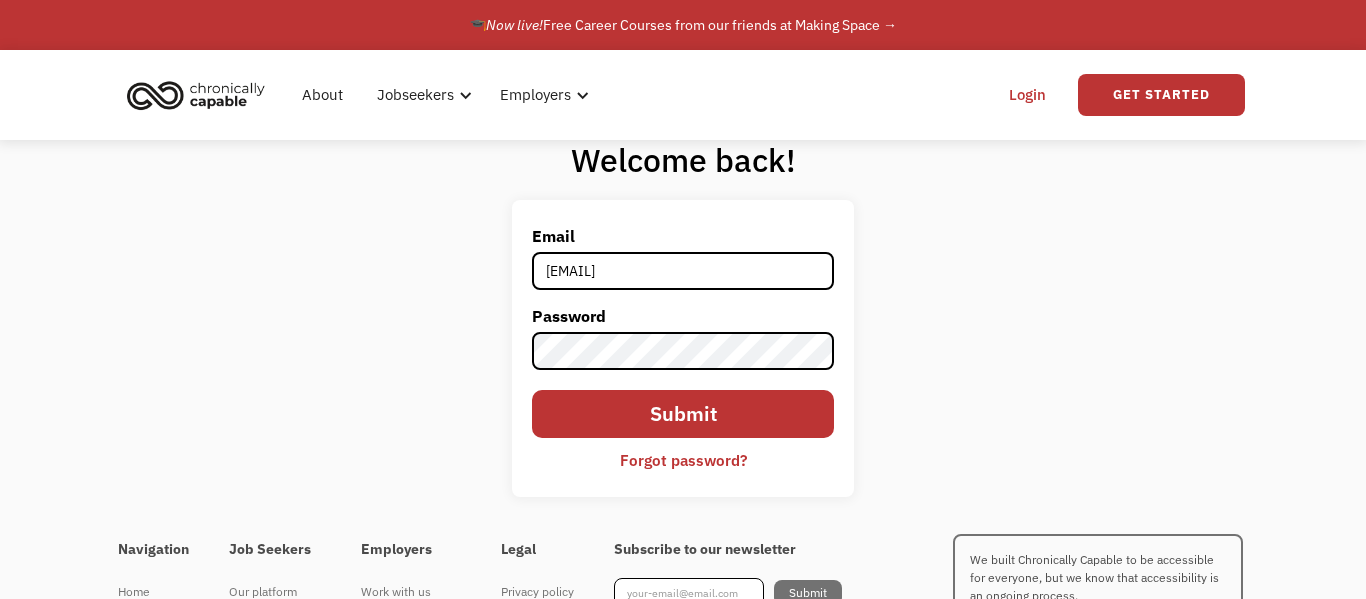 drag, startPoint x: 820, startPoint y: 108, endPoint x: 798, endPoint y: 152, distance: 49.193497 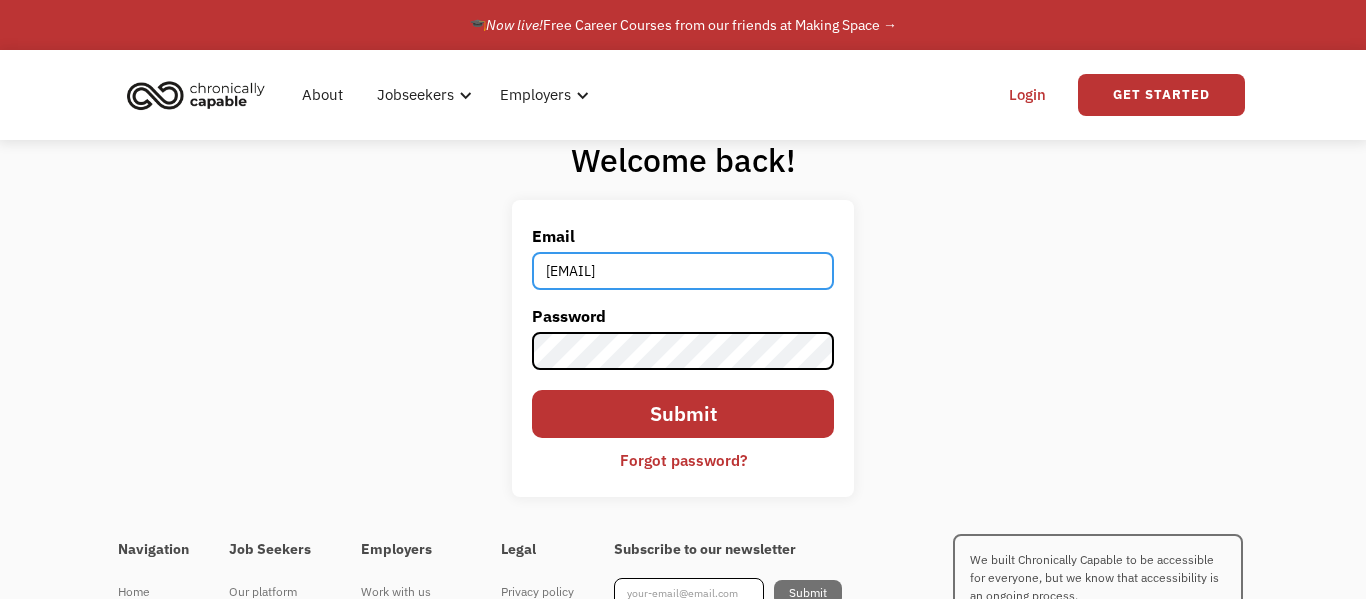 click on "lyonnadia3@gmail.com" at bounding box center [683, 271] 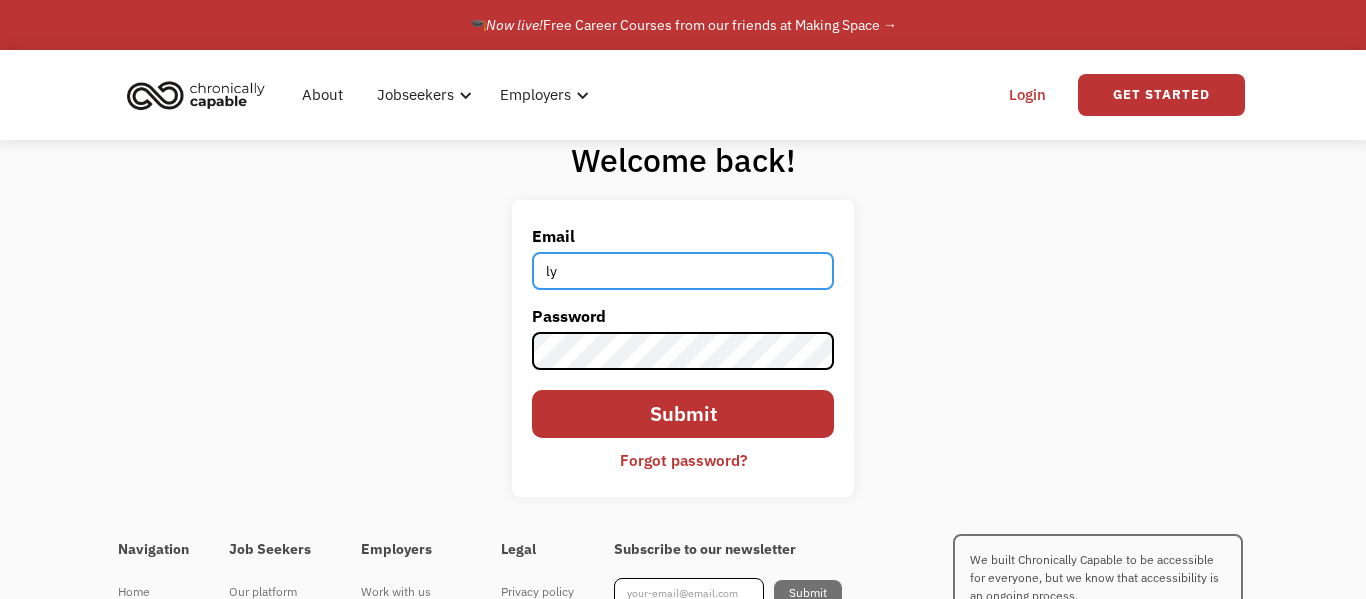 type on "l" 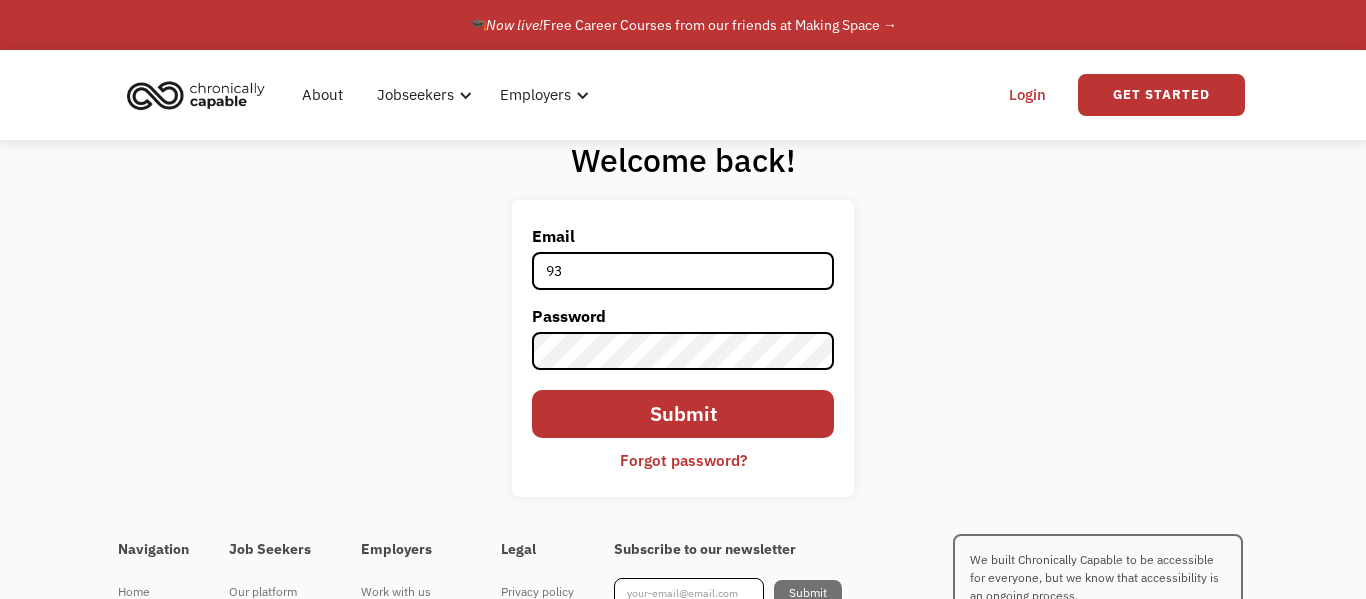 type on "9" 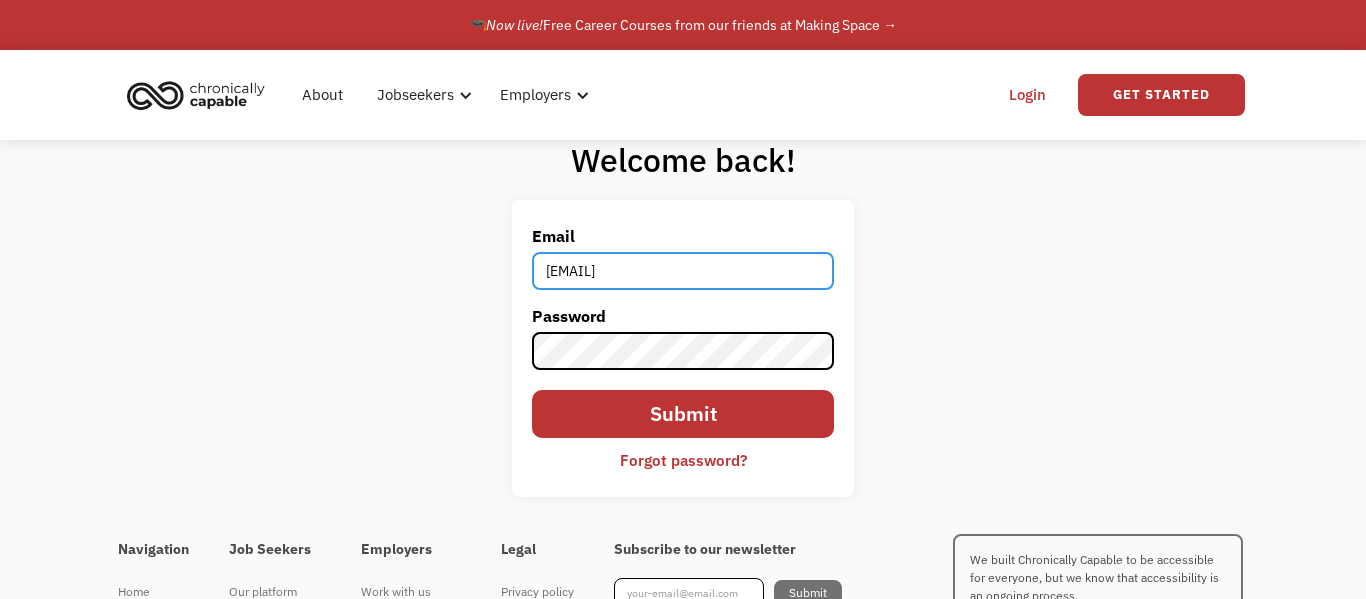 click on "Submit" at bounding box center (683, 414) 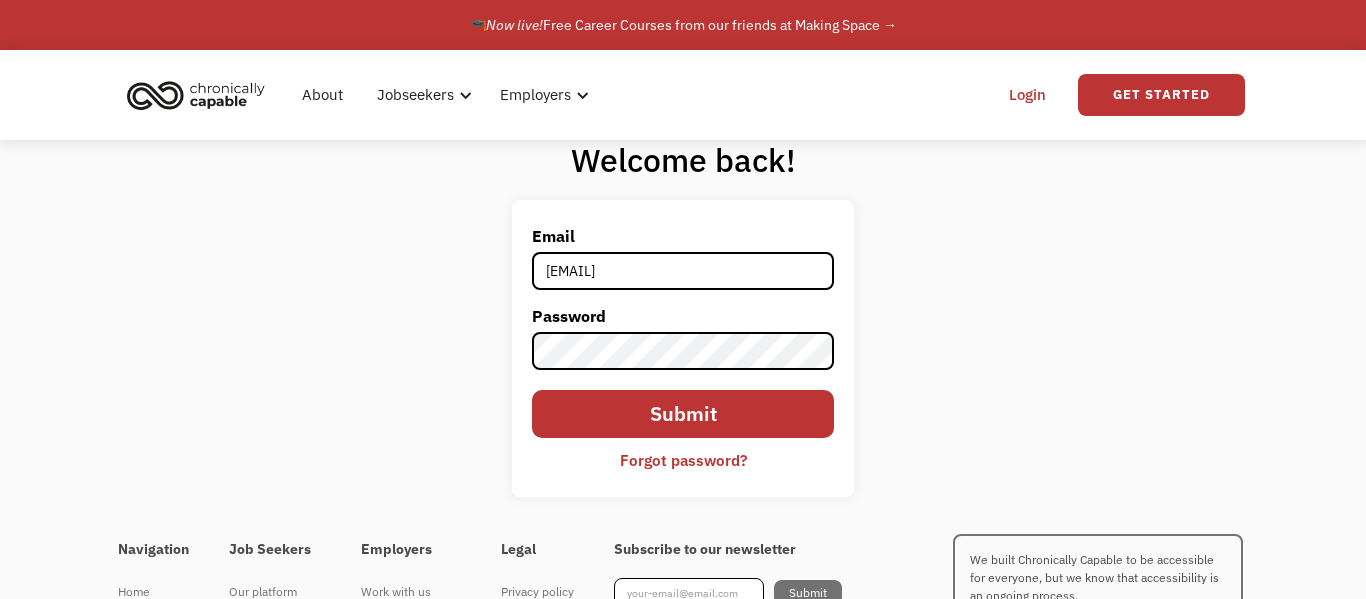 click on "Submit" at bounding box center [683, 414] 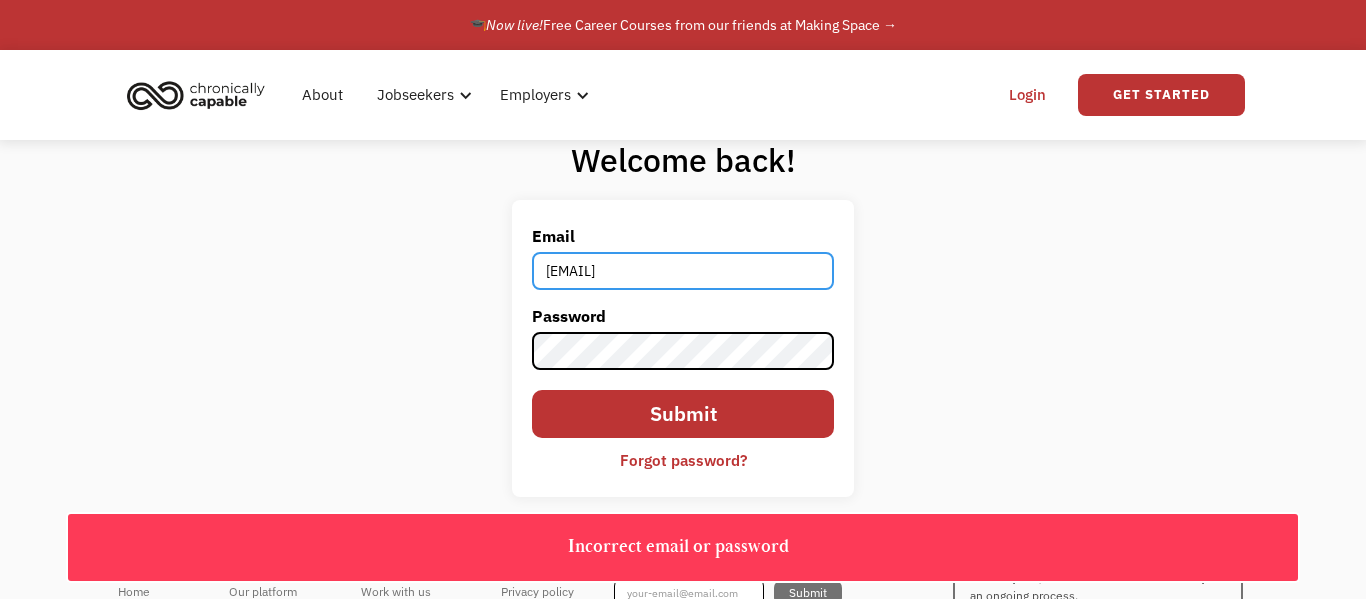 click on "lyonnadia@gmail.com" at bounding box center (683, 271) 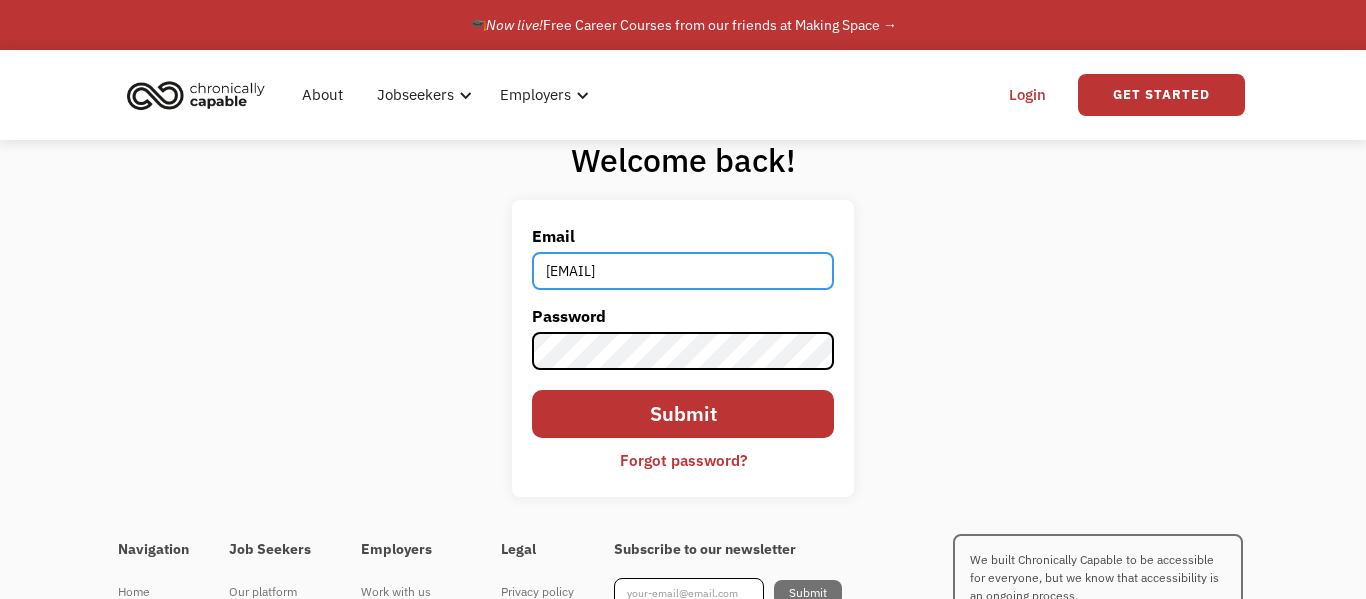 click on "lyonnadia@gmail.938375" at bounding box center [683, 271] 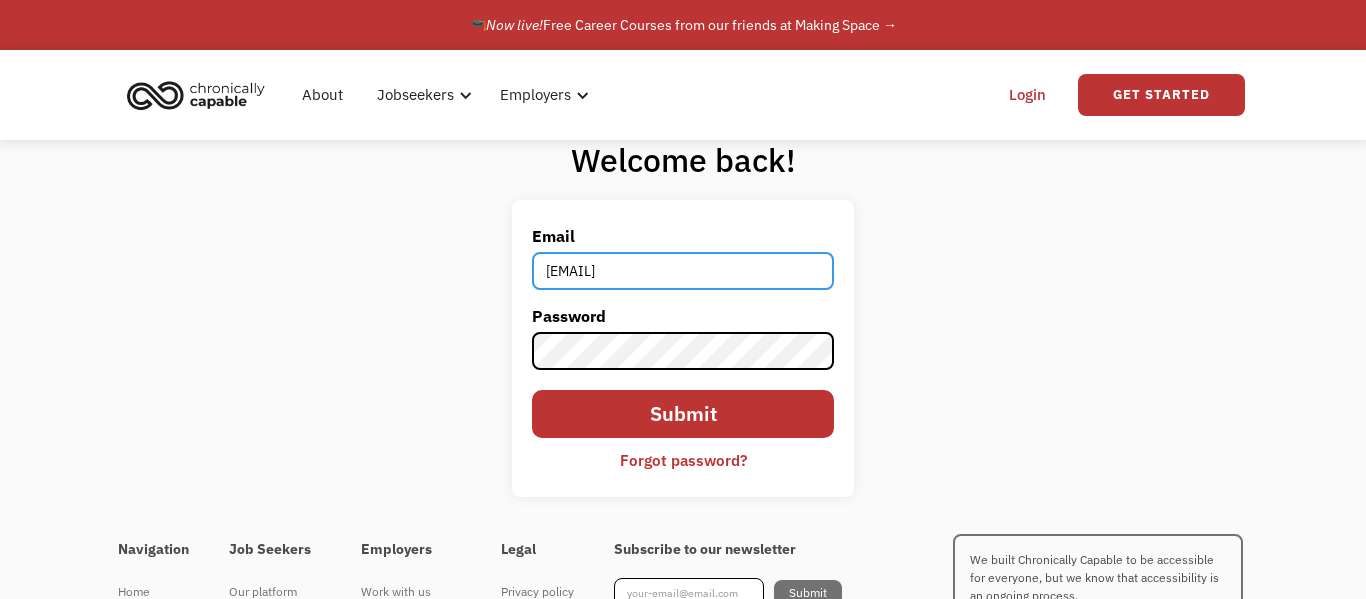 type on "lyonnadia@gmail.938375" 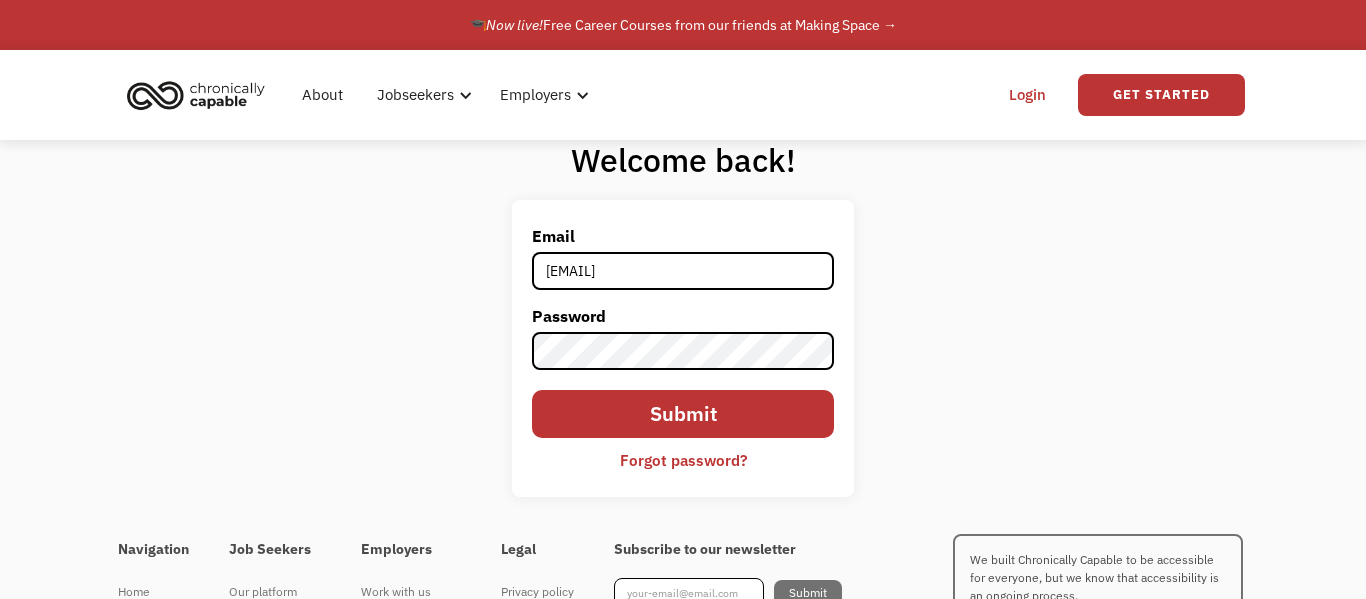 click on "Welcome back! Email lyonnadia@gmail.938375 Password Submit Forgot password? Thank you! Your submission has been received! Oops! Something went wrong while submitting the form." at bounding box center (683, 326) 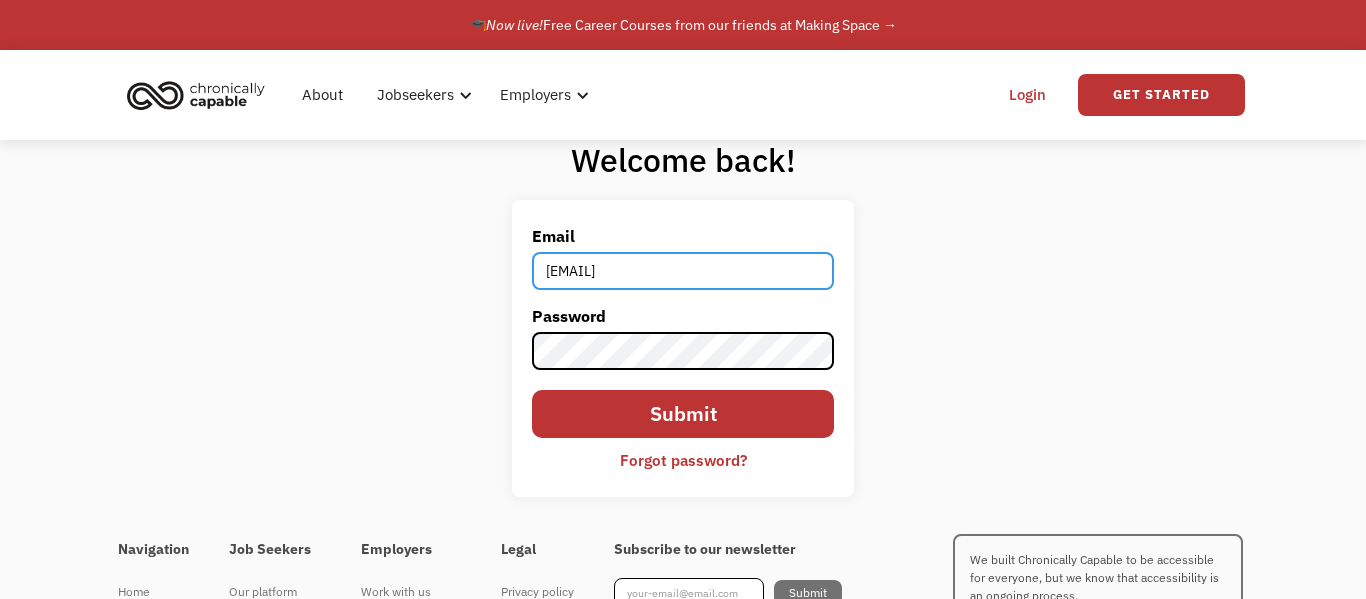 drag, startPoint x: 729, startPoint y: 276, endPoint x: 523, endPoint y: 283, distance: 206.1189 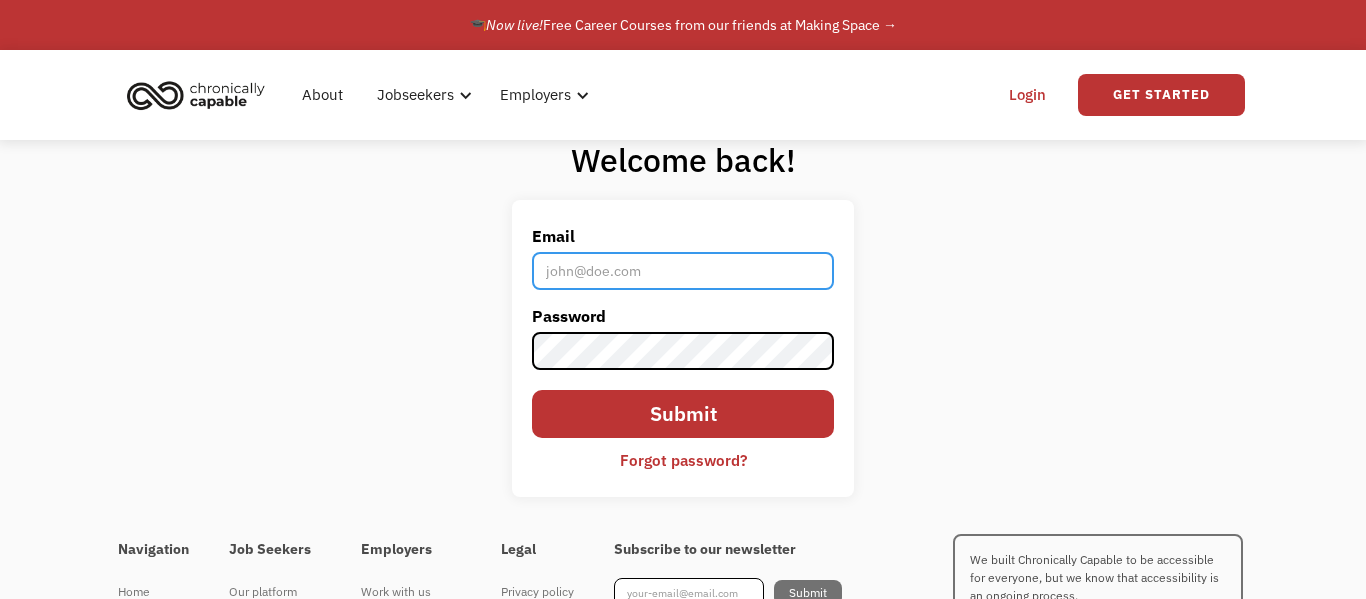 type 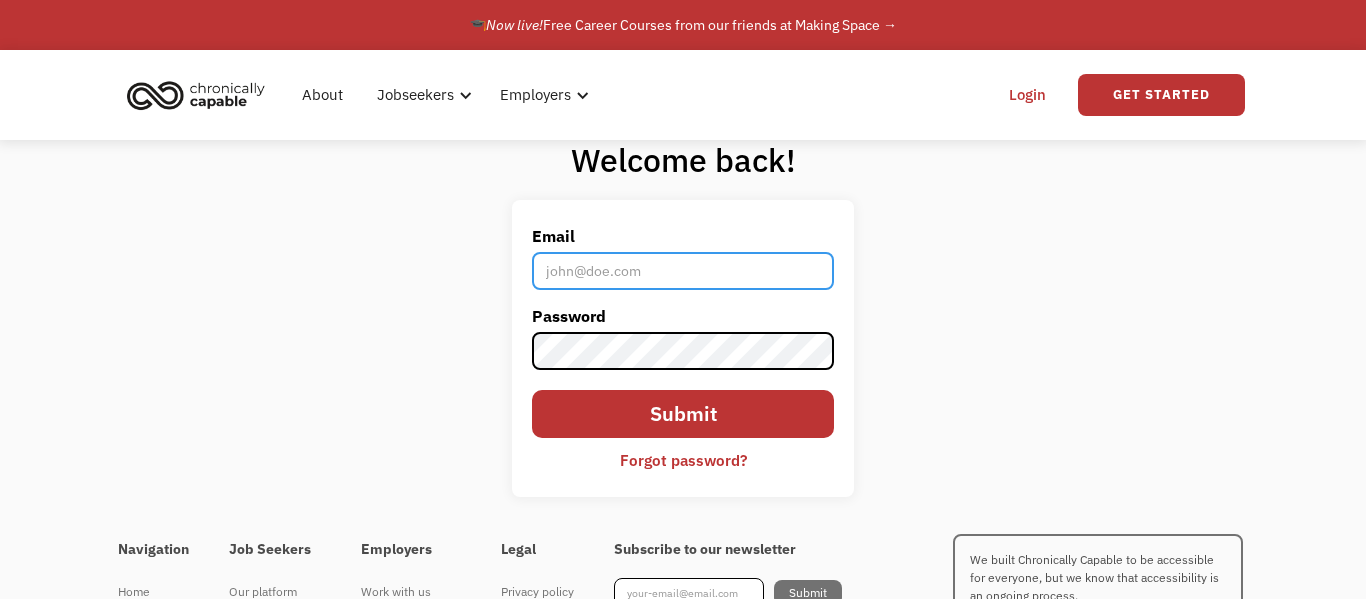 click on "Email" at bounding box center (683, 271) 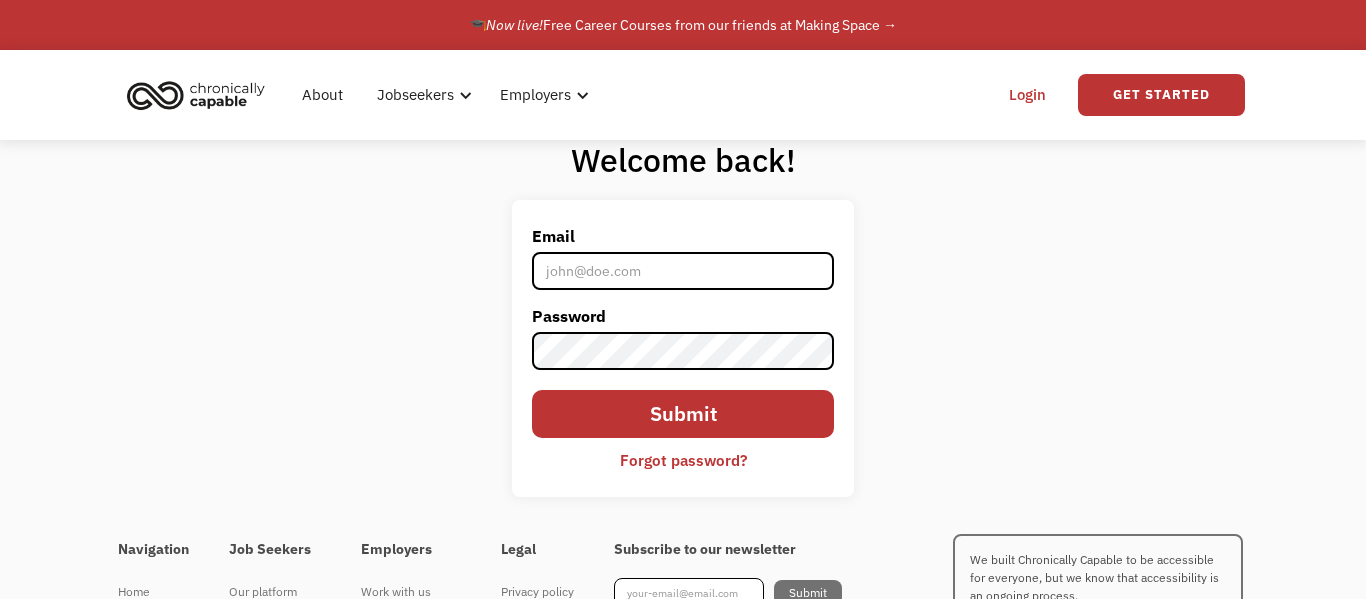click on "Forgot password?" at bounding box center (683, 460) 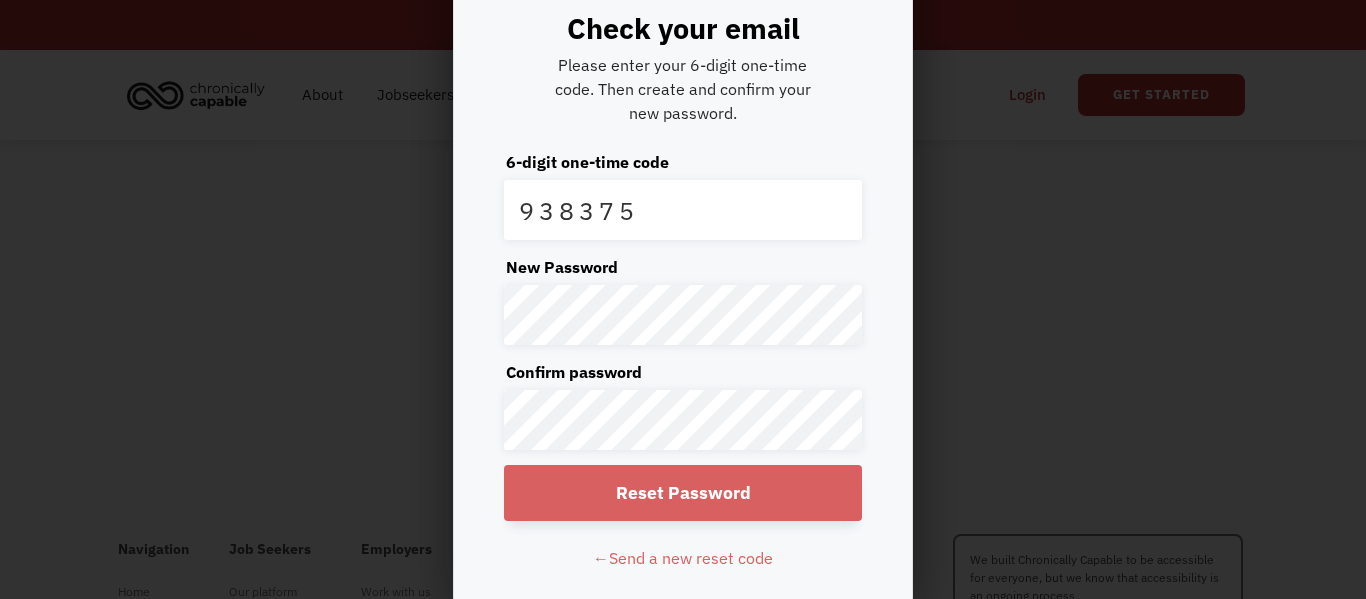 click on "Reset Password" at bounding box center (683, 493) 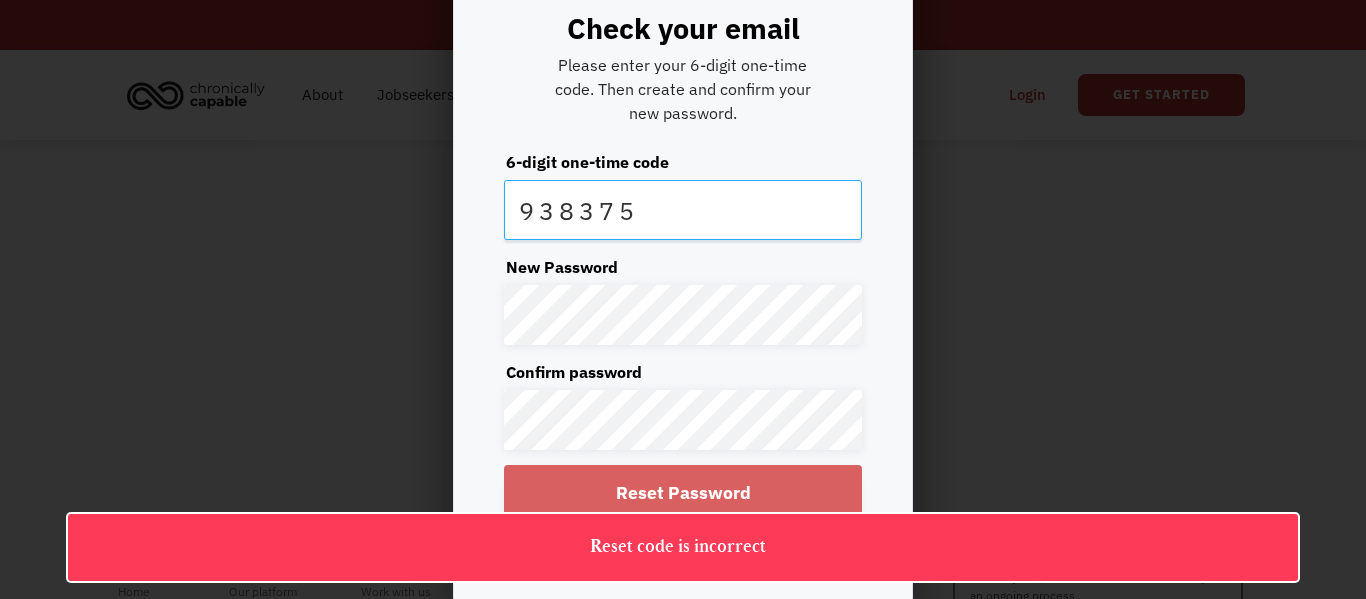 click on "938375" at bounding box center [683, 210] 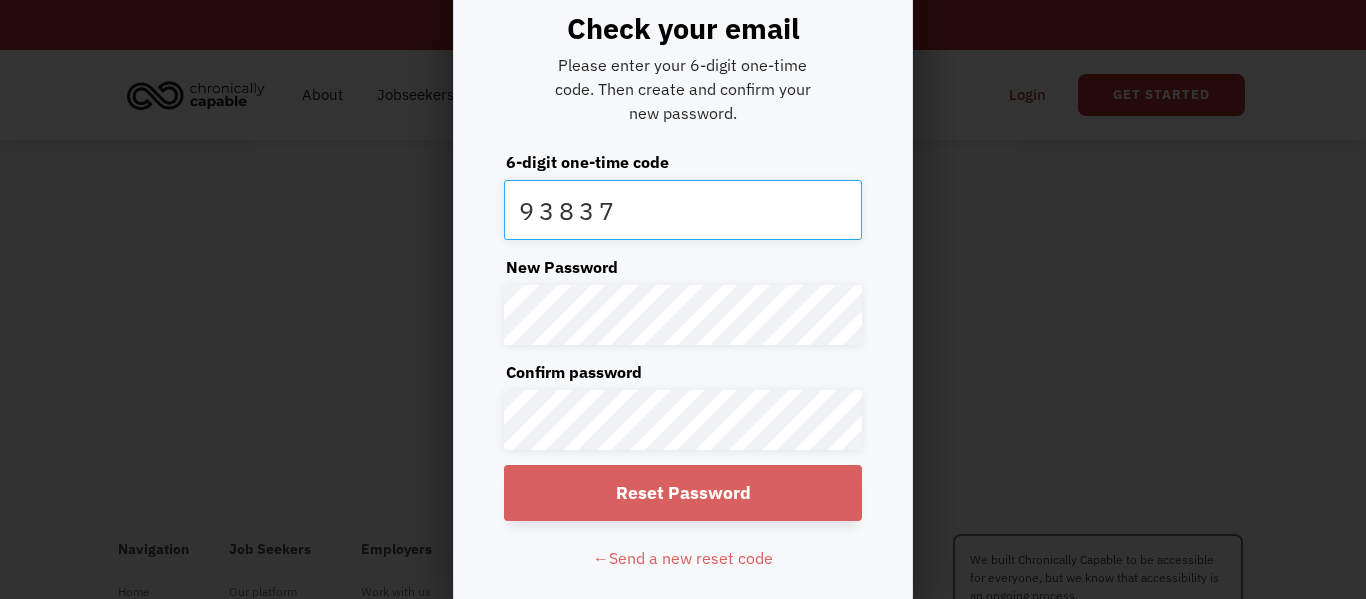 type on "938375" 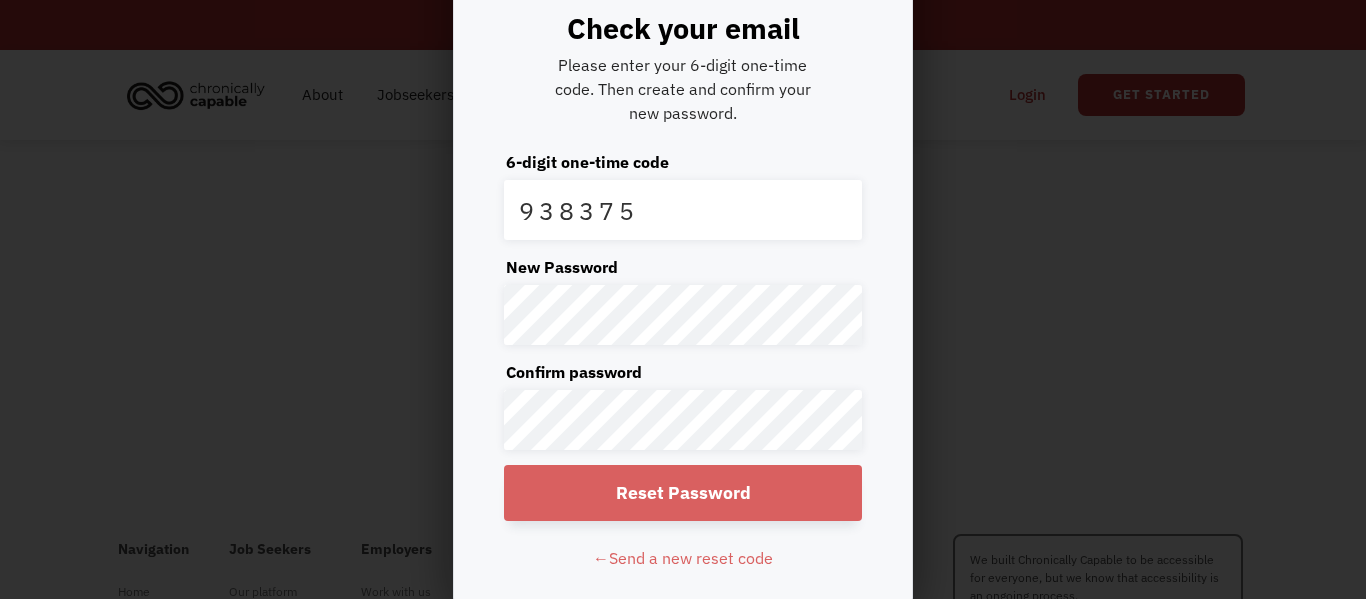 click on "Reset Password" at bounding box center [683, 493] 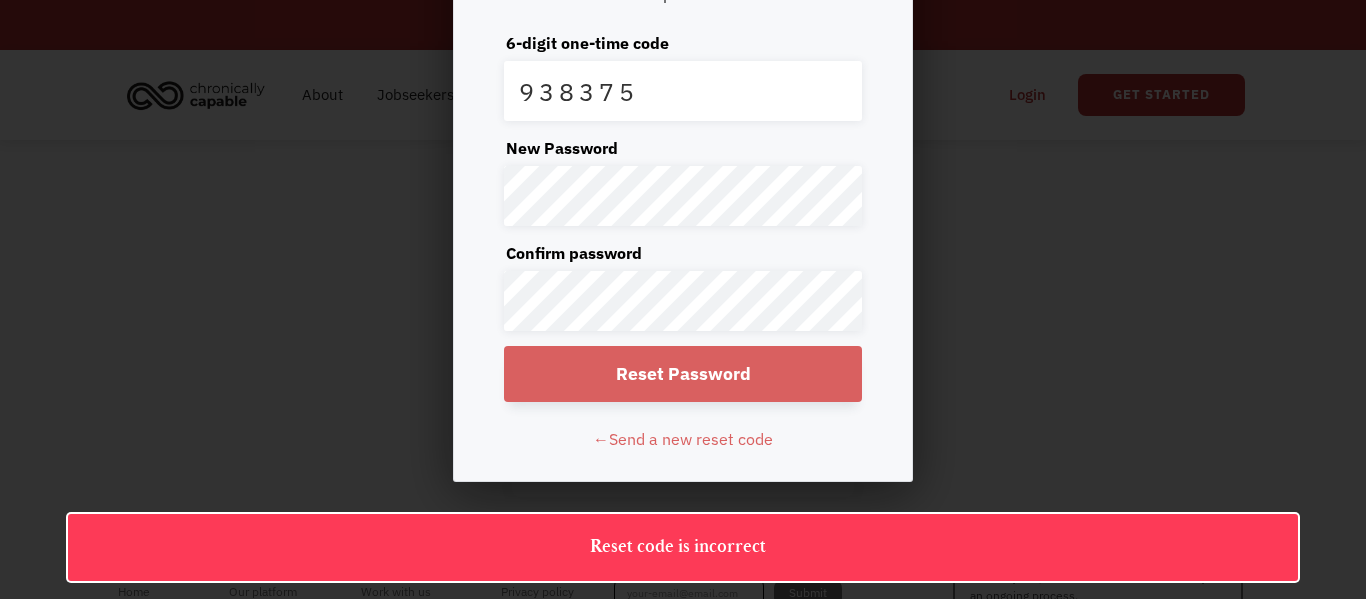 click on "Send a new reset code" at bounding box center [691, 439] 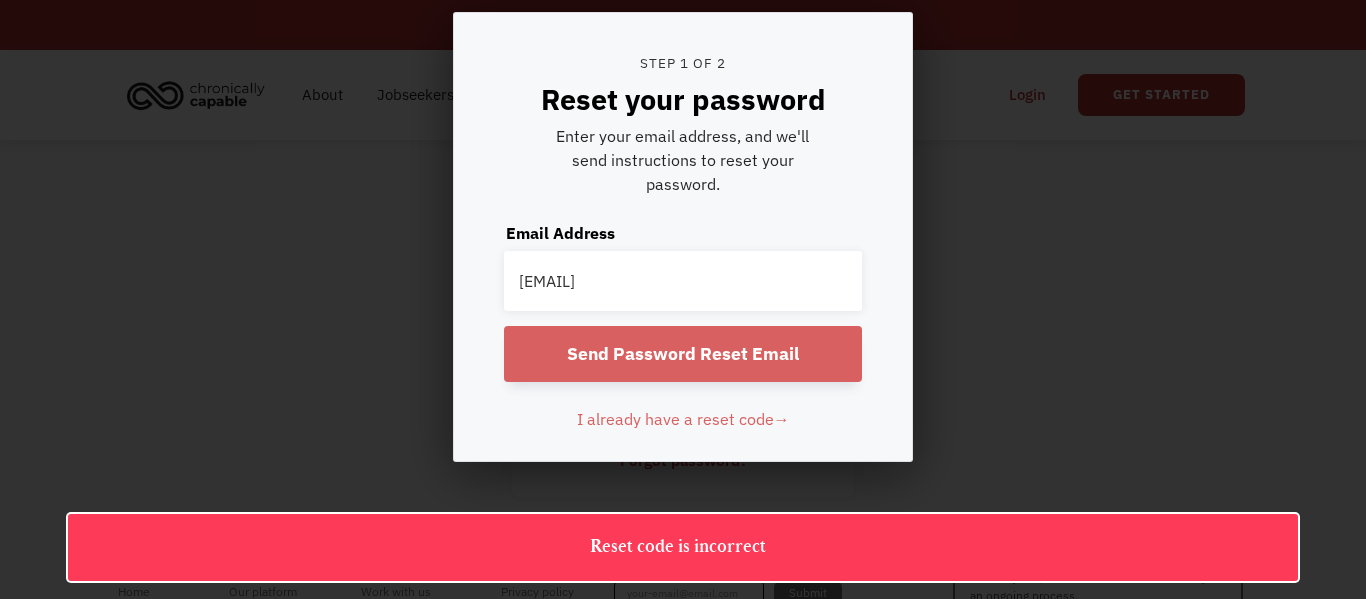 scroll, scrollTop: 56, scrollLeft: 0, axis: vertical 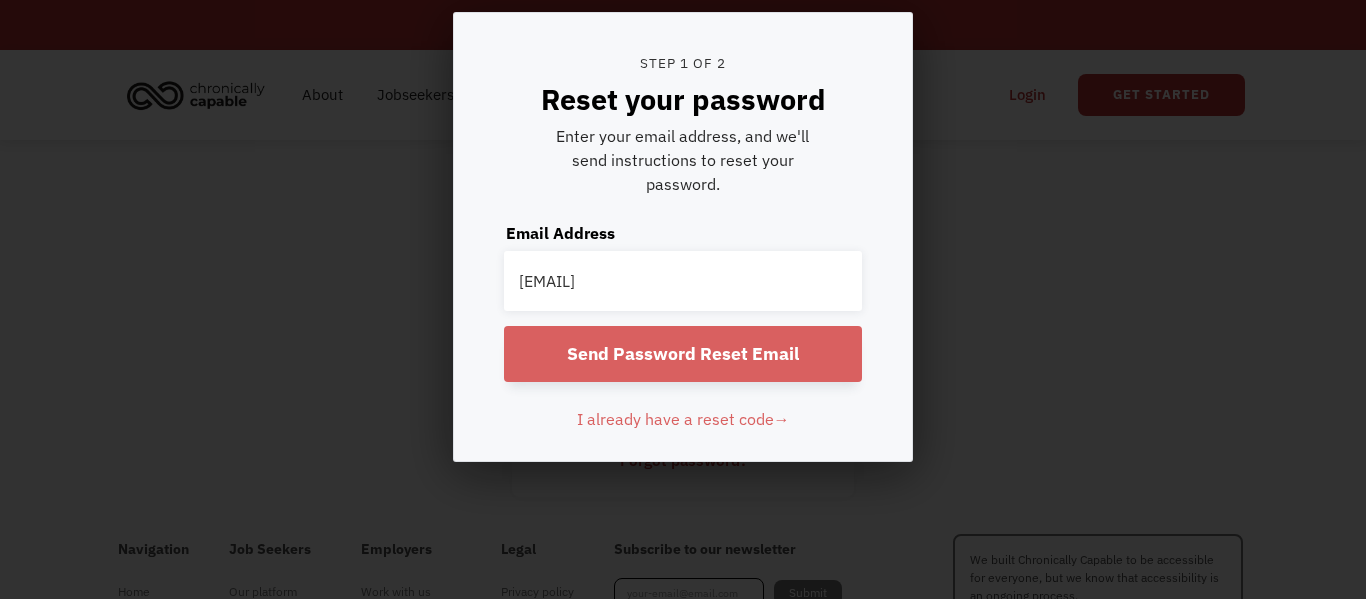 click on "Send Password Reset Email" at bounding box center (683, 354) 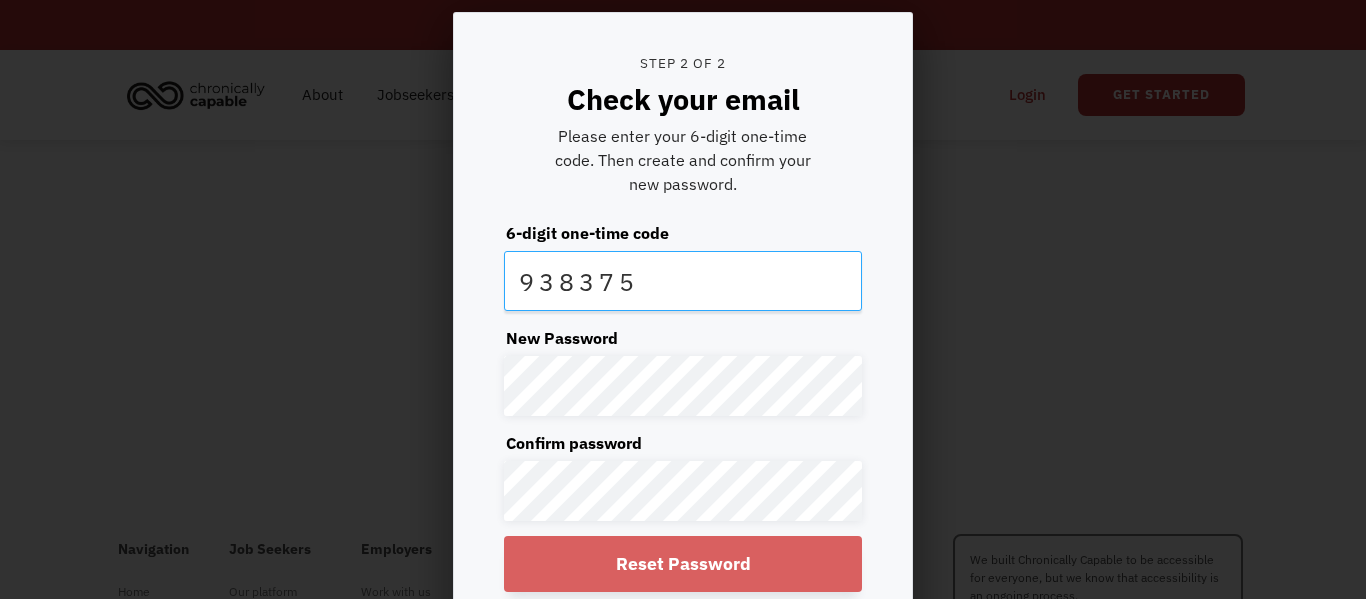 drag, startPoint x: 659, startPoint y: 270, endPoint x: 523, endPoint y: 281, distance: 136.44412 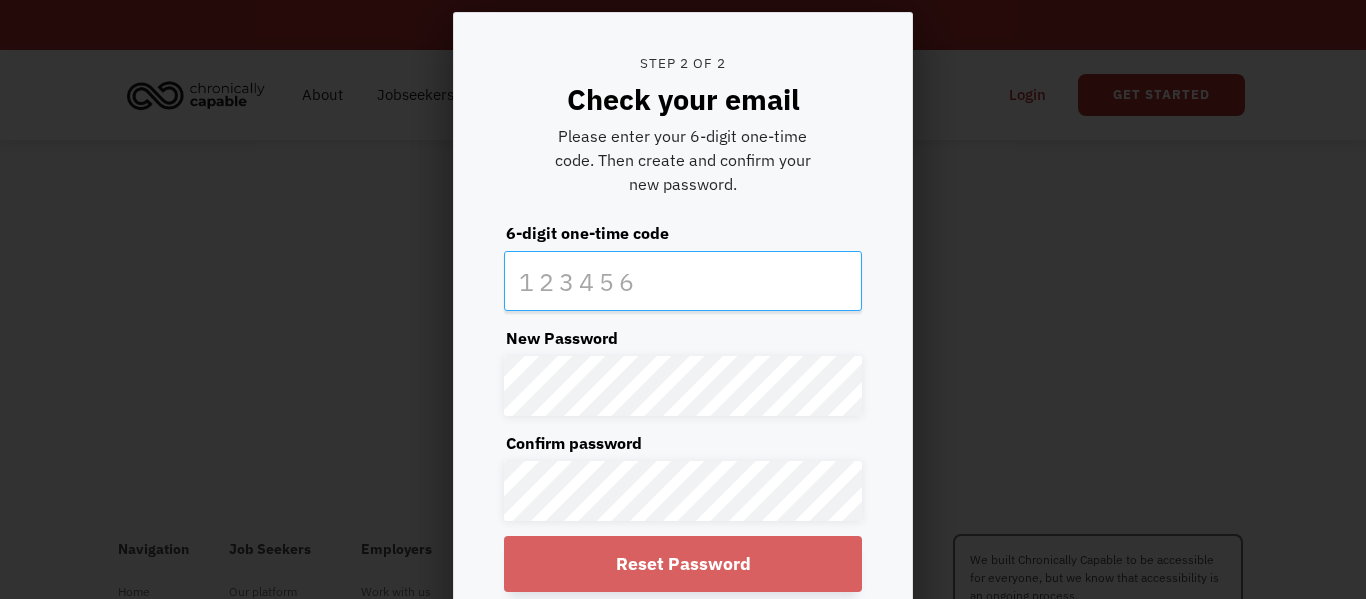 drag, startPoint x: 557, startPoint y: 263, endPoint x: 559, endPoint y: 287, distance: 24.083189 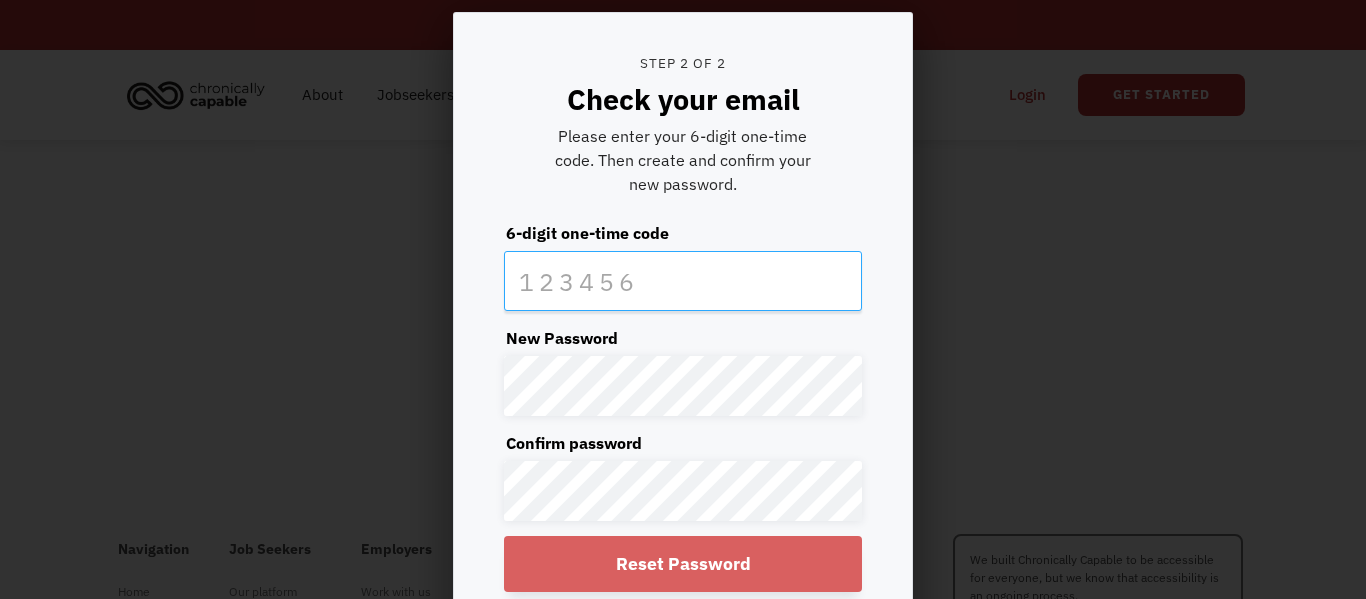 paste on "388185" 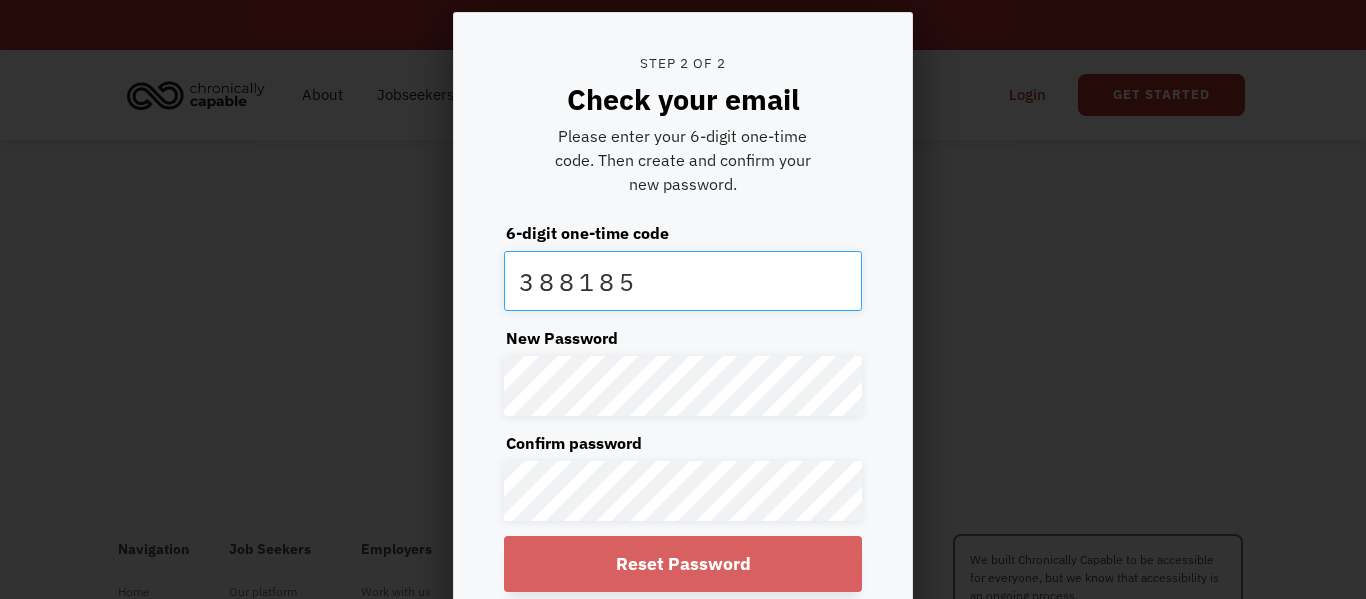 type on "388185" 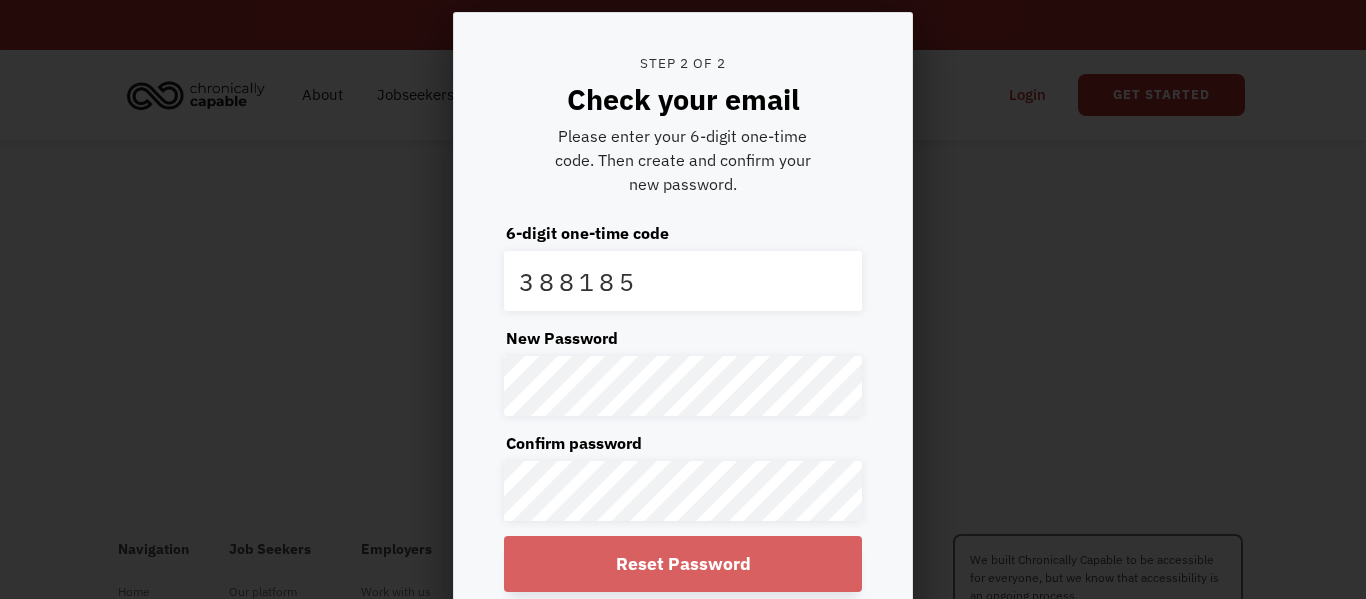 click on "Reset Password" at bounding box center (683, 564) 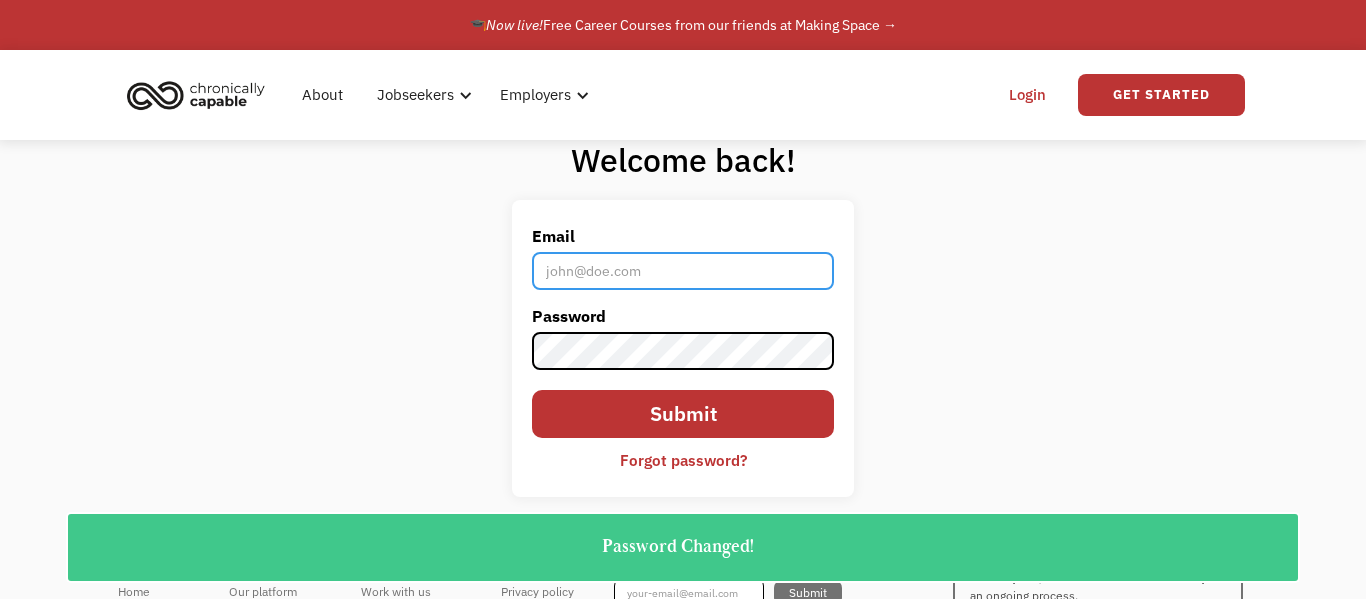 click on "Email" at bounding box center [683, 271] 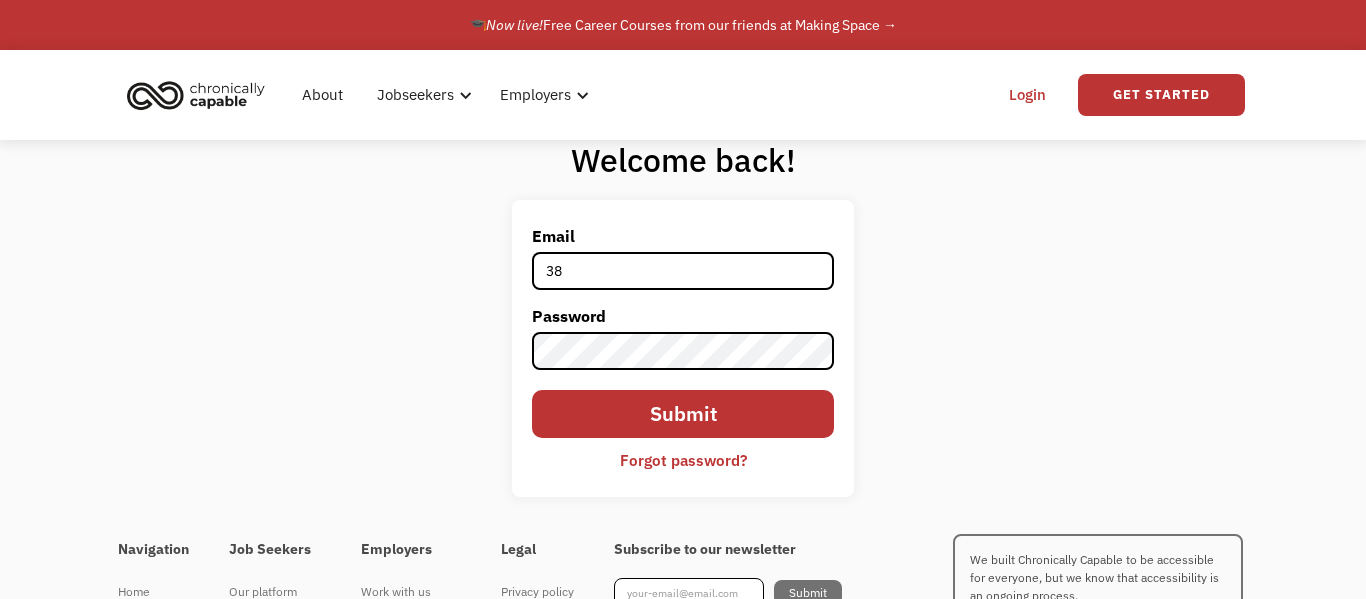 type on "3" 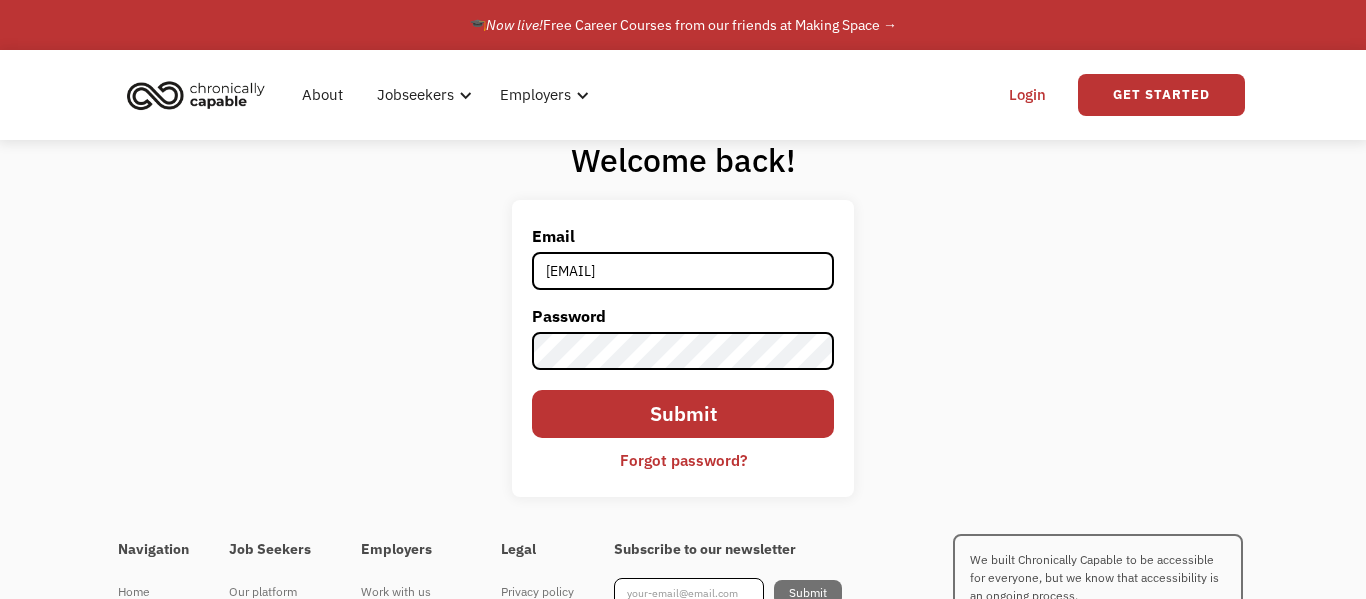 type on "lyonnadia3@[EXAMPLE.COM]" 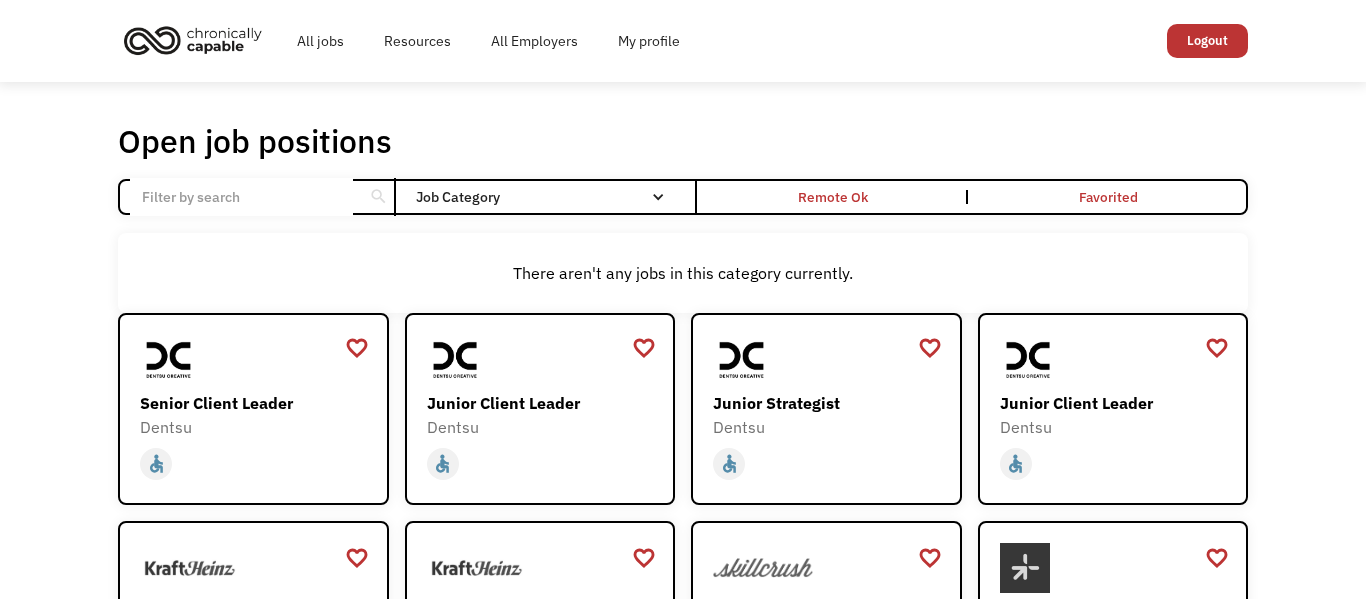 scroll, scrollTop: 0, scrollLeft: 0, axis: both 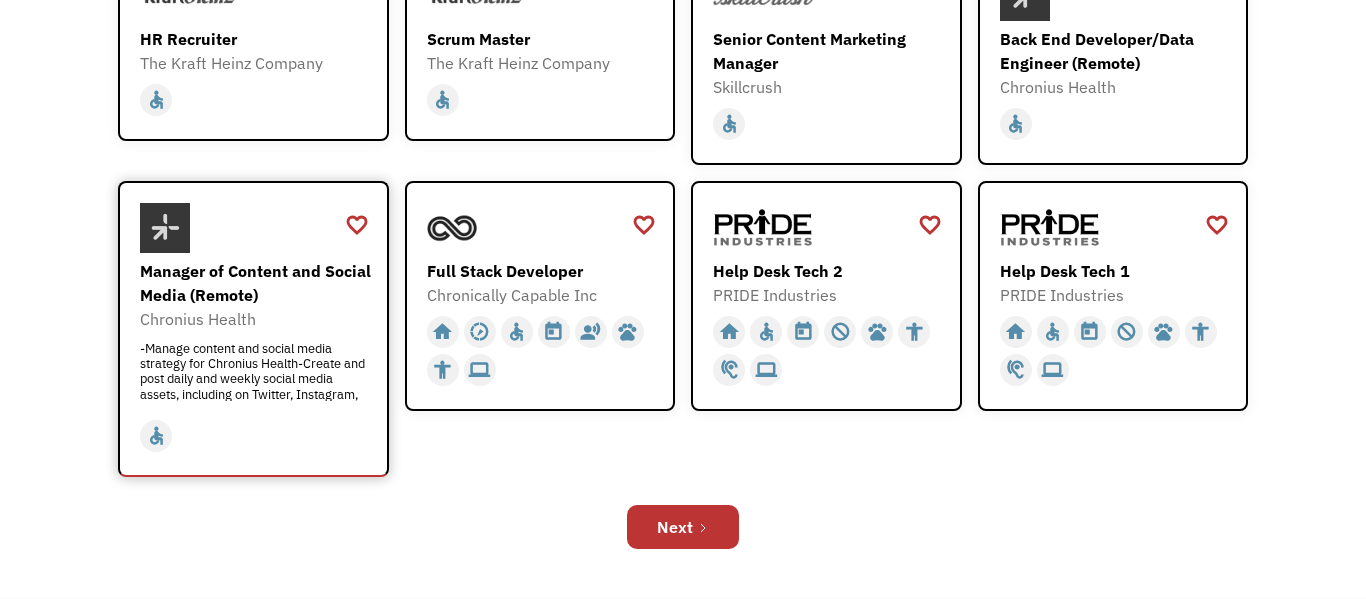 click on "Manager of Content and Social Media (Remote)" at bounding box center (256, 283) 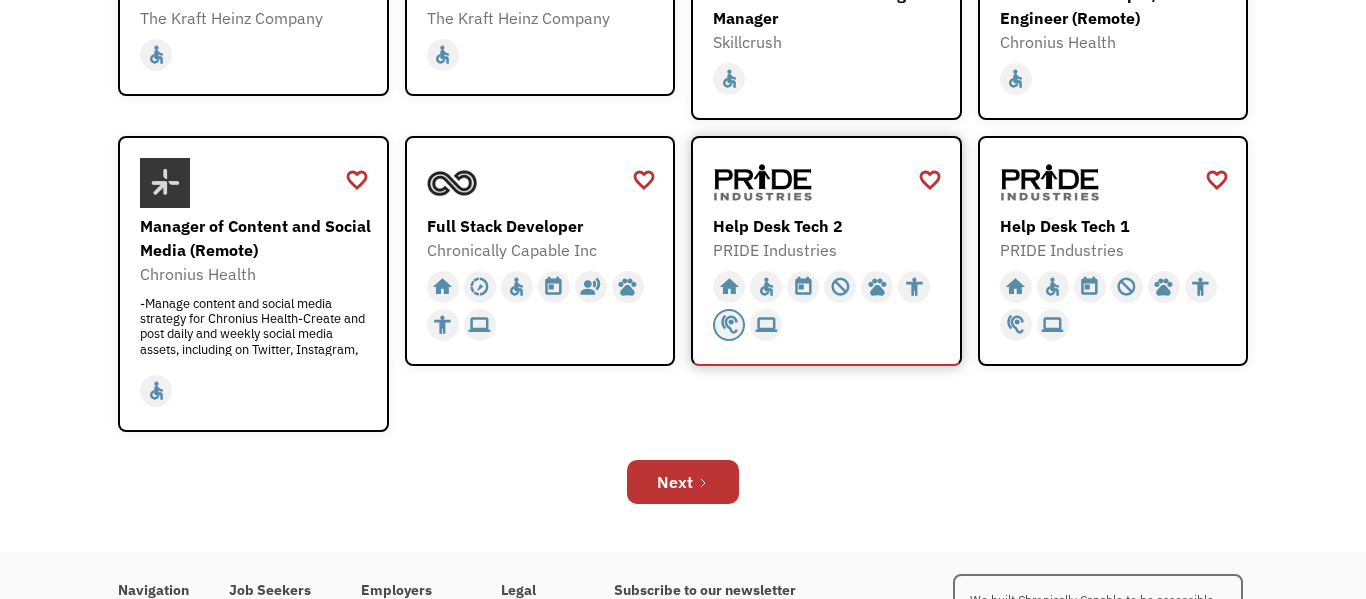 scroll, scrollTop: 694, scrollLeft: 0, axis: vertical 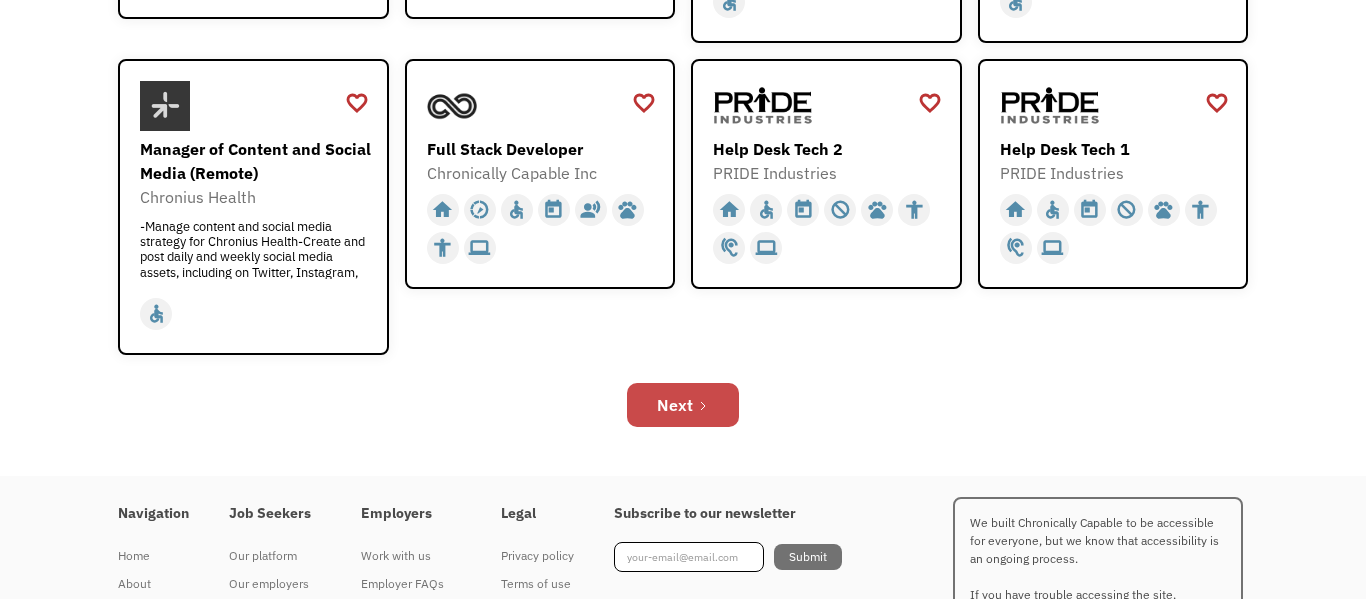 click on "Next" at bounding box center (675, 405) 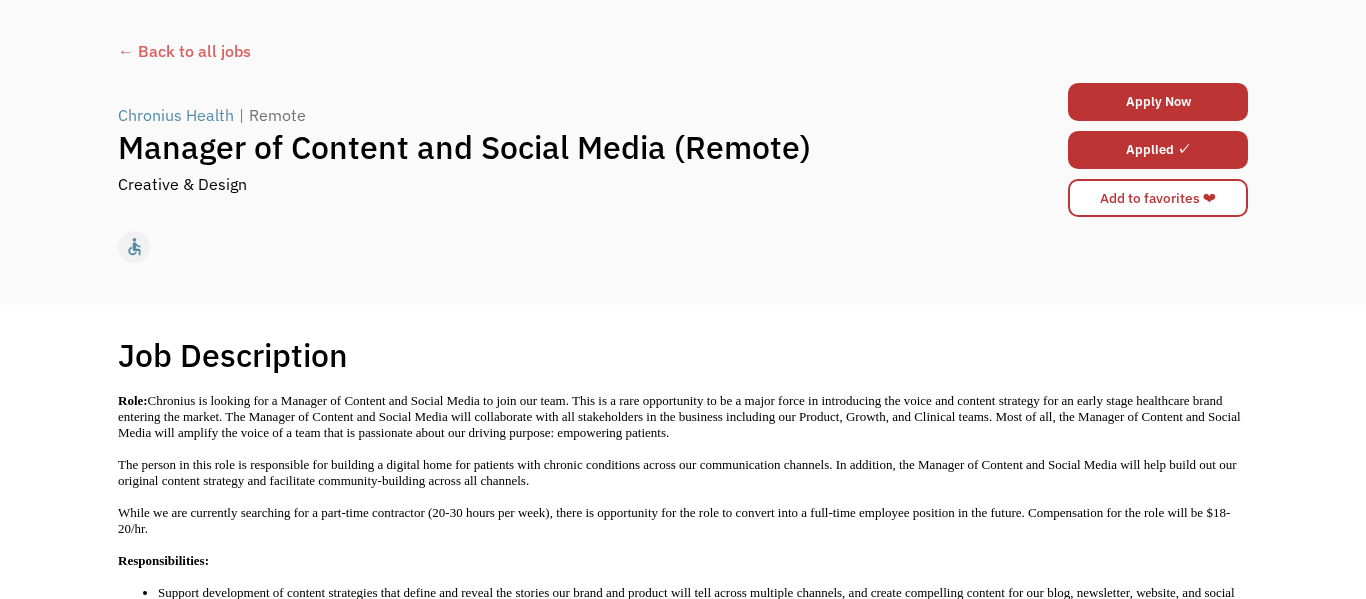 scroll, scrollTop: 0, scrollLeft: 0, axis: both 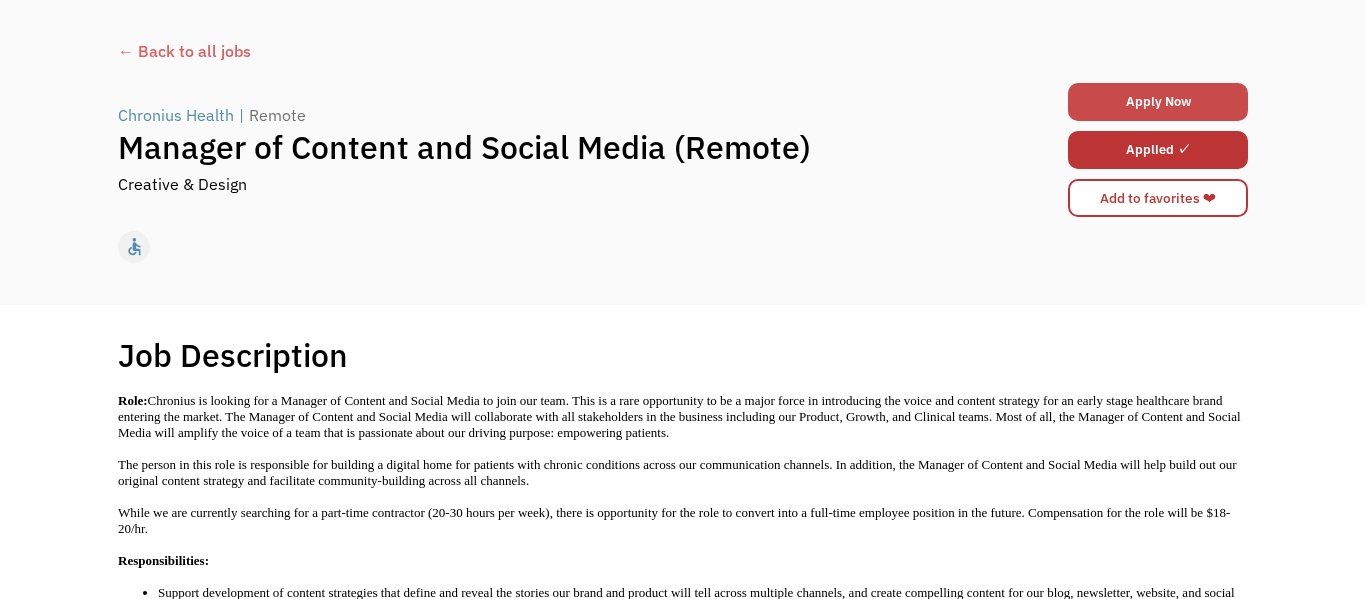 click on "Apply Now" at bounding box center [1158, 102] 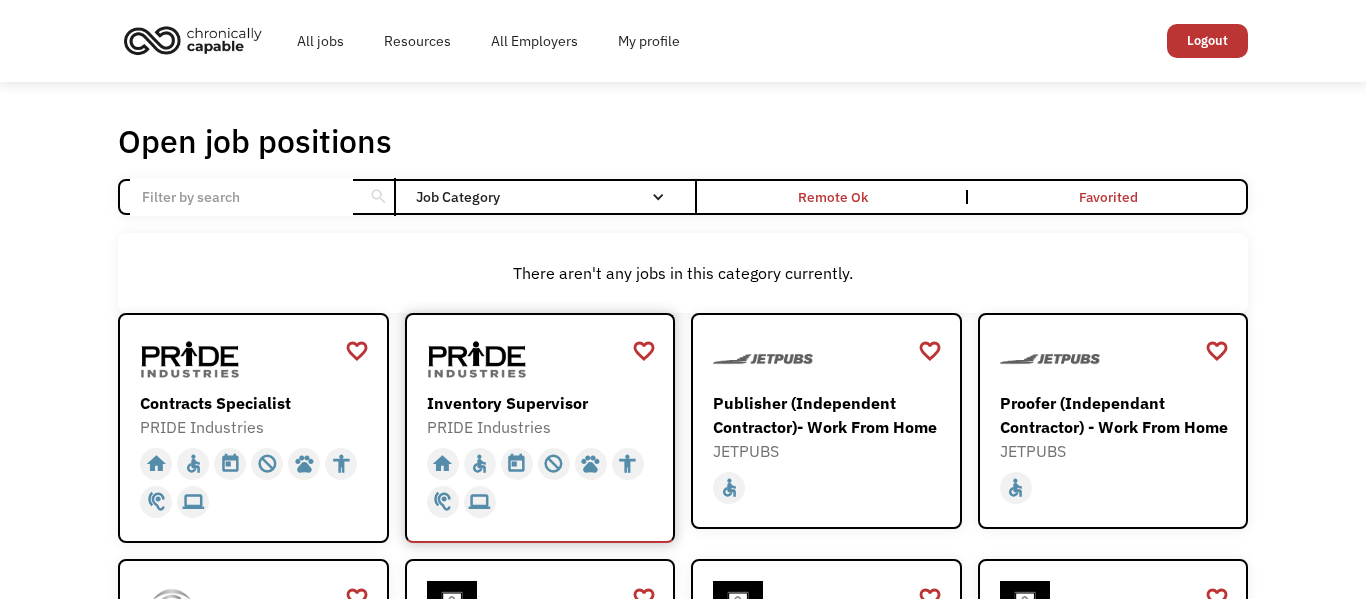 scroll, scrollTop: 0, scrollLeft: 0, axis: both 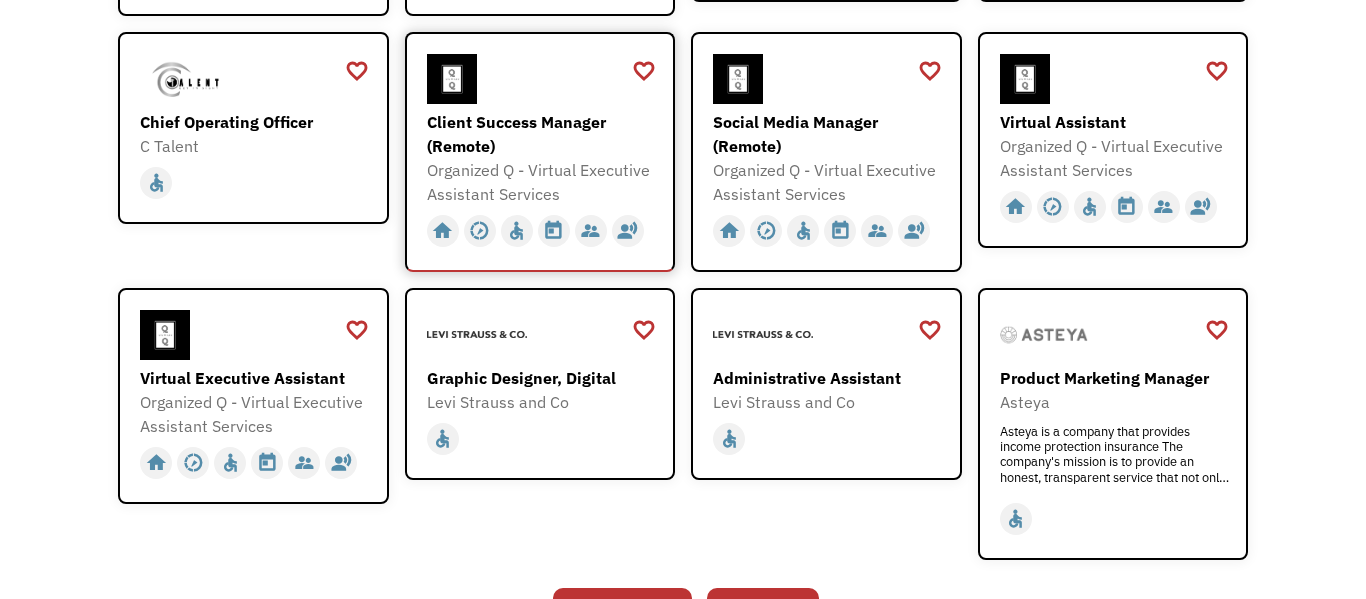 click on "Client Success Manager (Remote)" at bounding box center [543, 134] 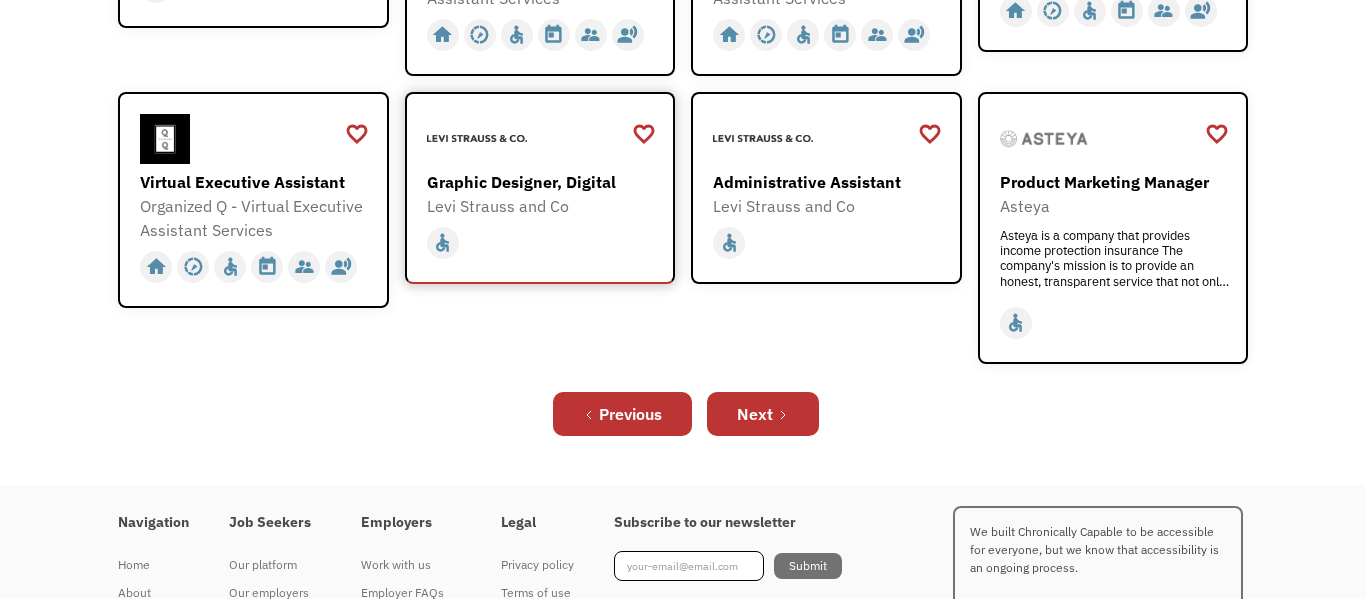 scroll, scrollTop: 728, scrollLeft: 0, axis: vertical 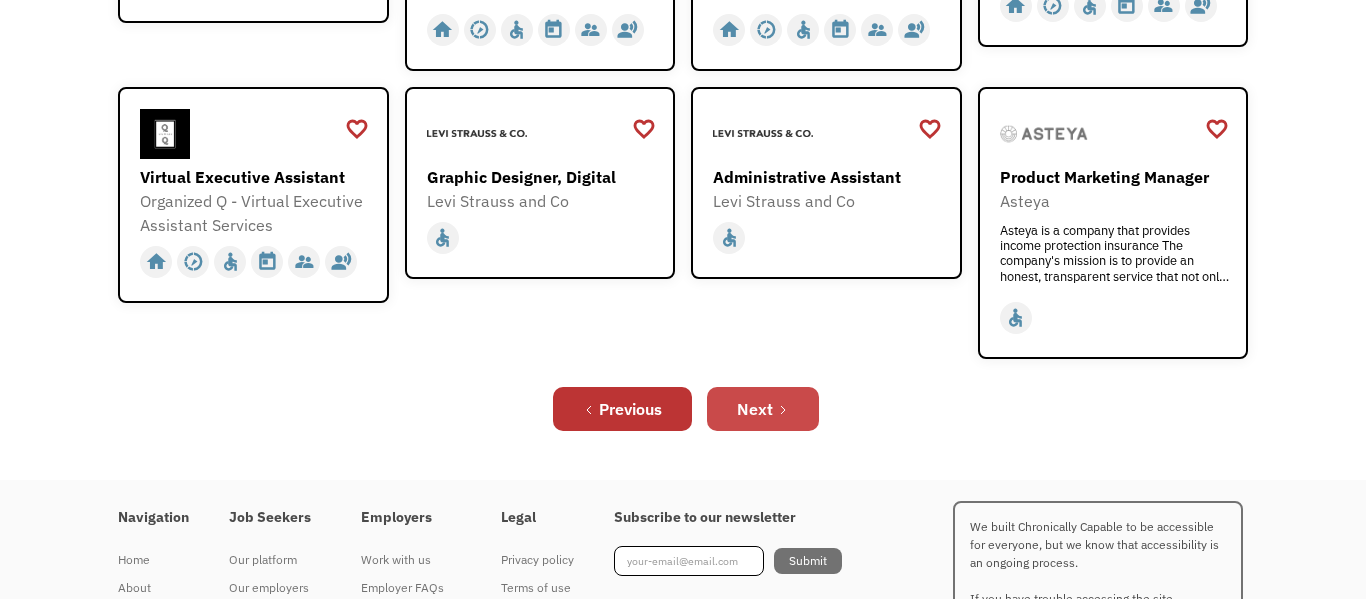 click on "Next" at bounding box center (755, 409) 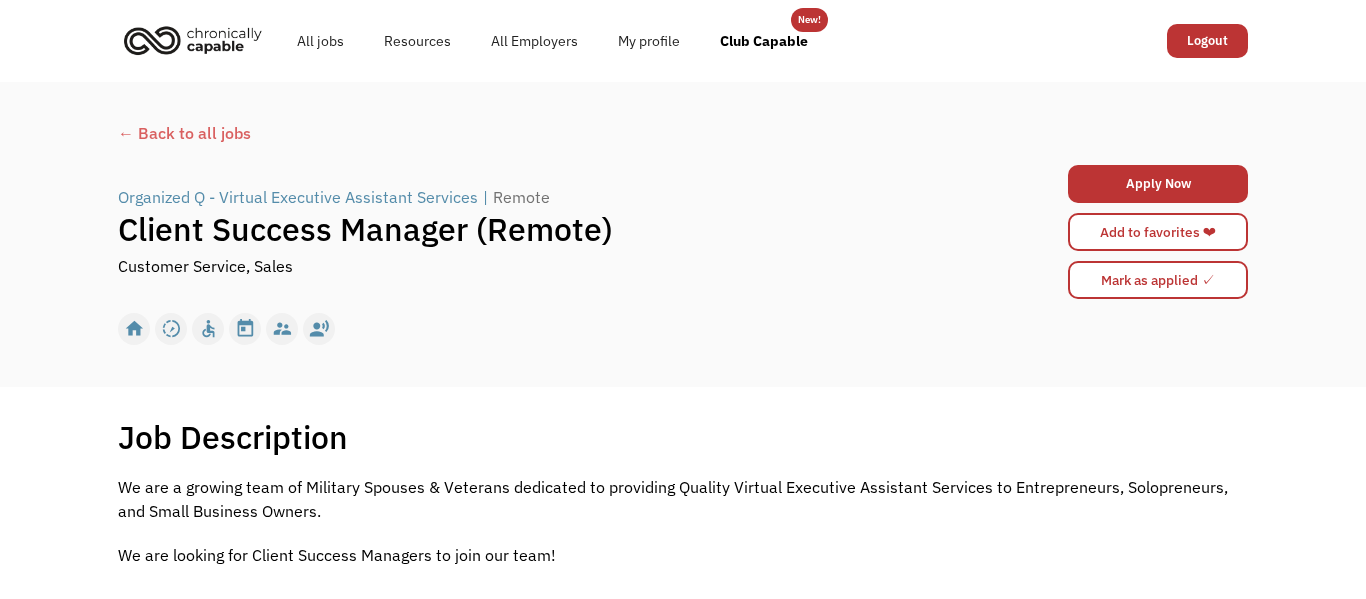 scroll, scrollTop: 0, scrollLeft: 0, axis: both 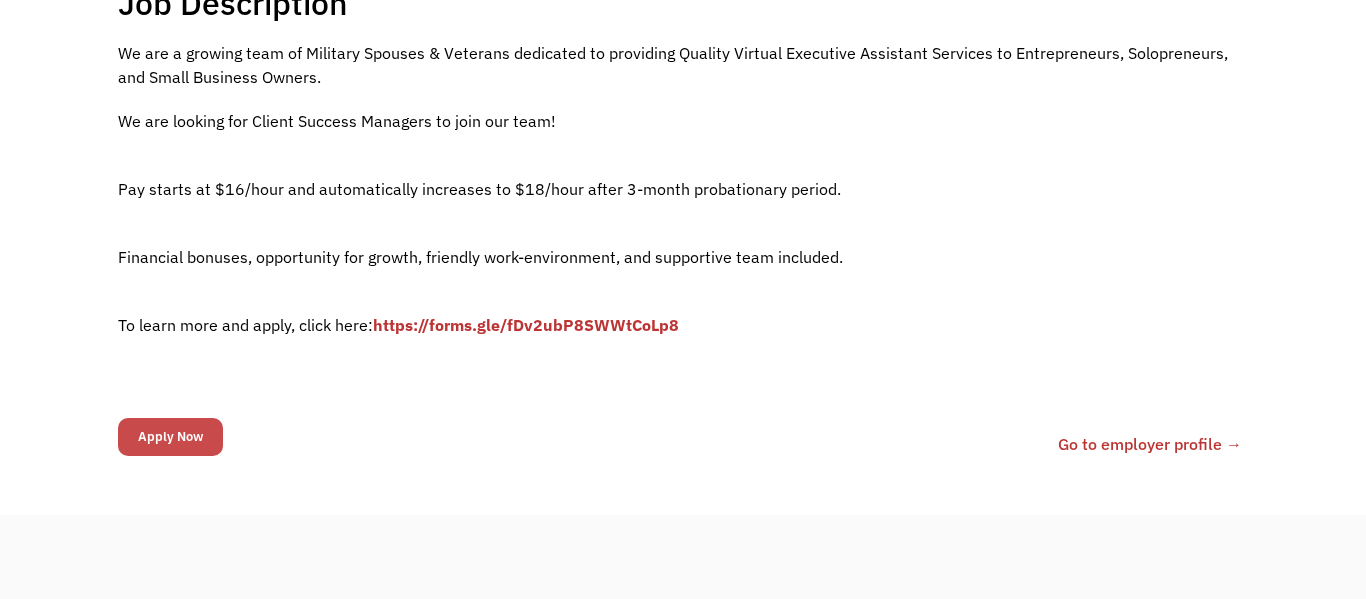 click on "Apply Now" at bounding box center (170, 437) 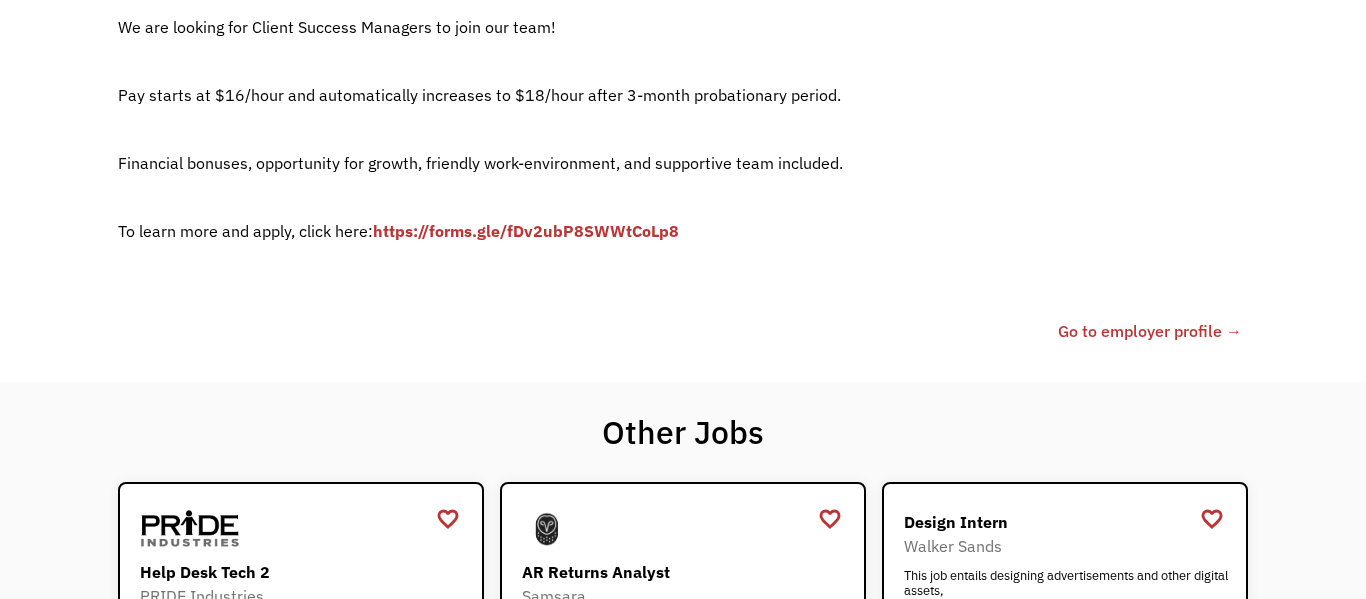 scroll, scrollTop: 115, scrollLeft: 0, axis: vertical 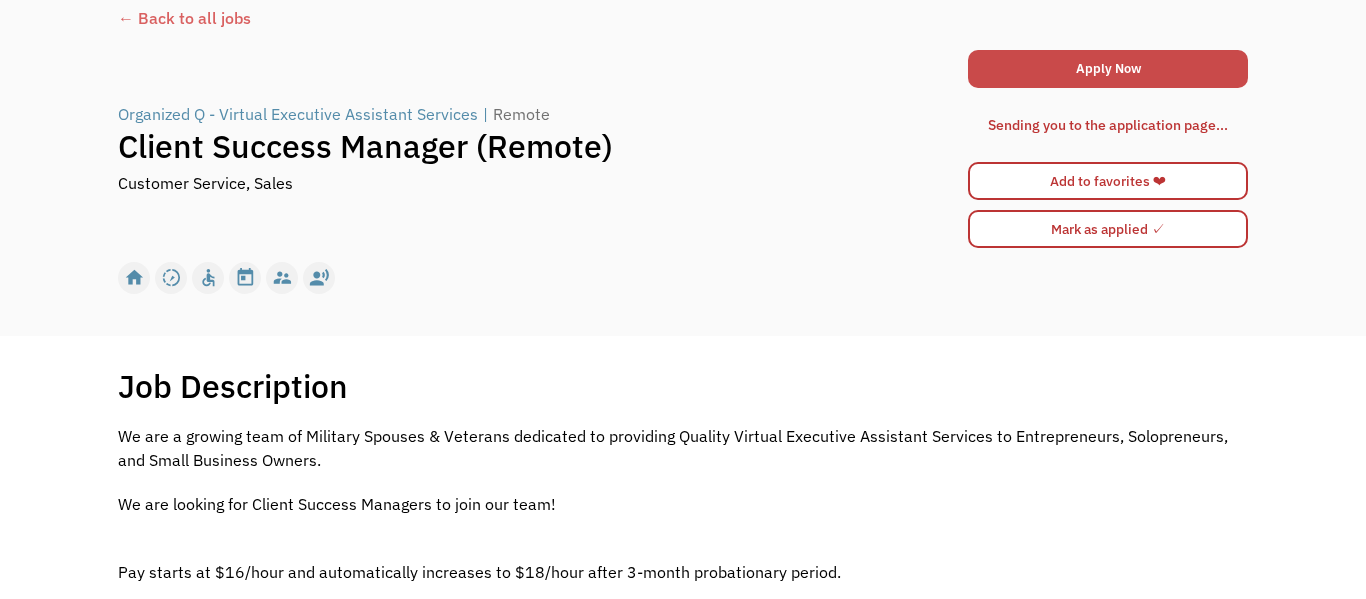 drag, startPoint x: 1015, startPoint y: 53, endPoint x: 1015, endPoint y: 73, distance: 20 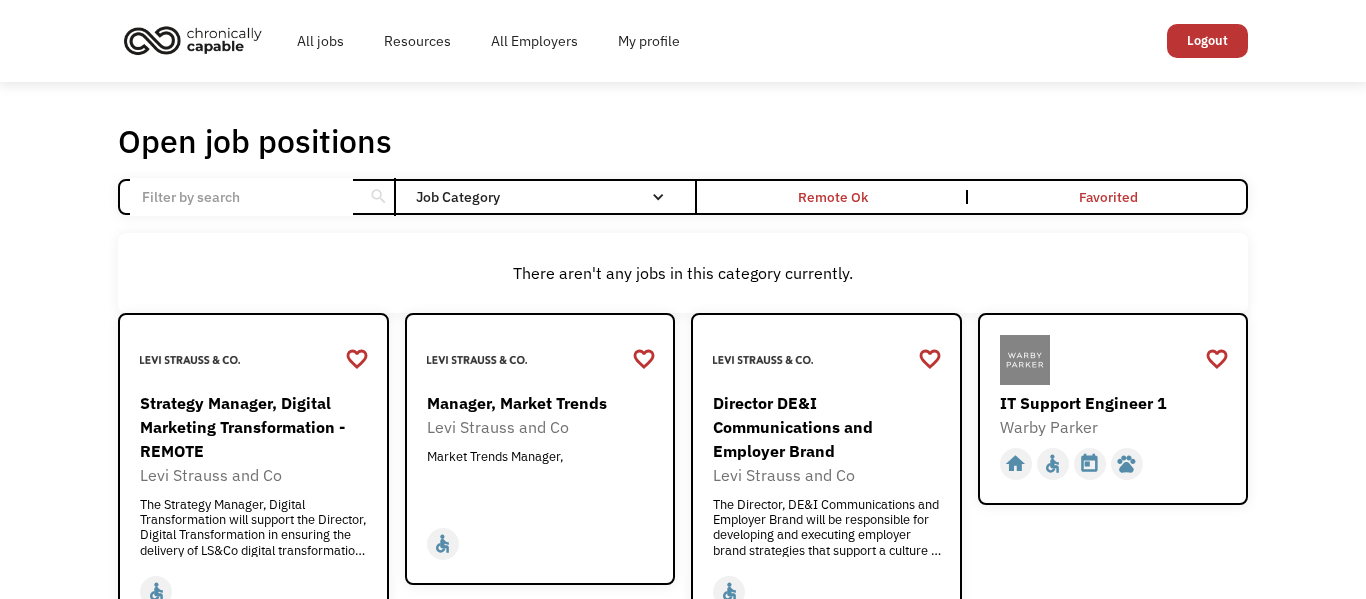 scroll, scrollTop: 0, scrollLeft: 0, axis: both 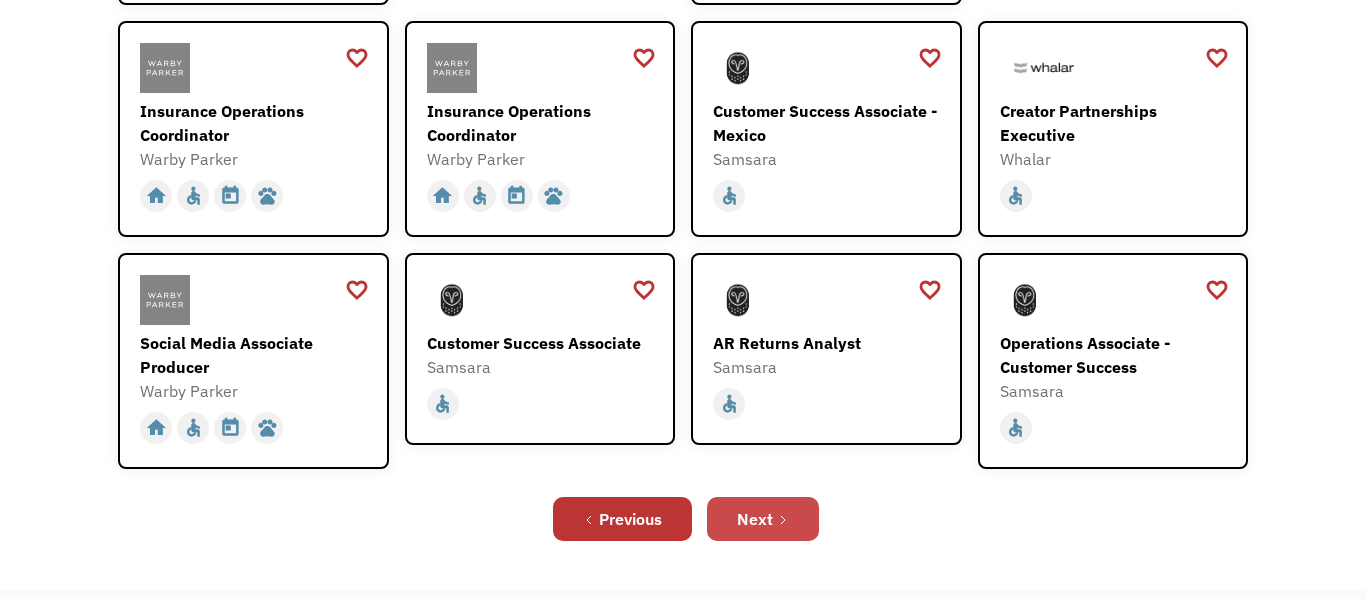 click on "Next" at bounding box center [763, 519] 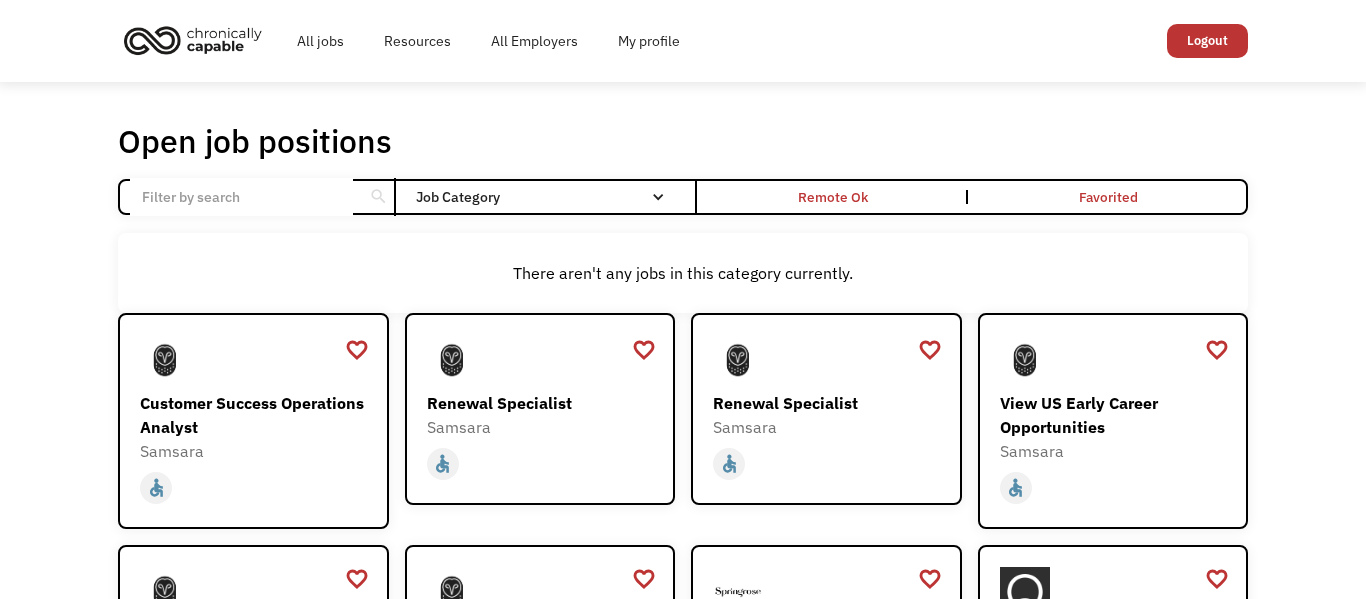 scroll, scrollTop: 0, scrollLeft: 0, axis: both 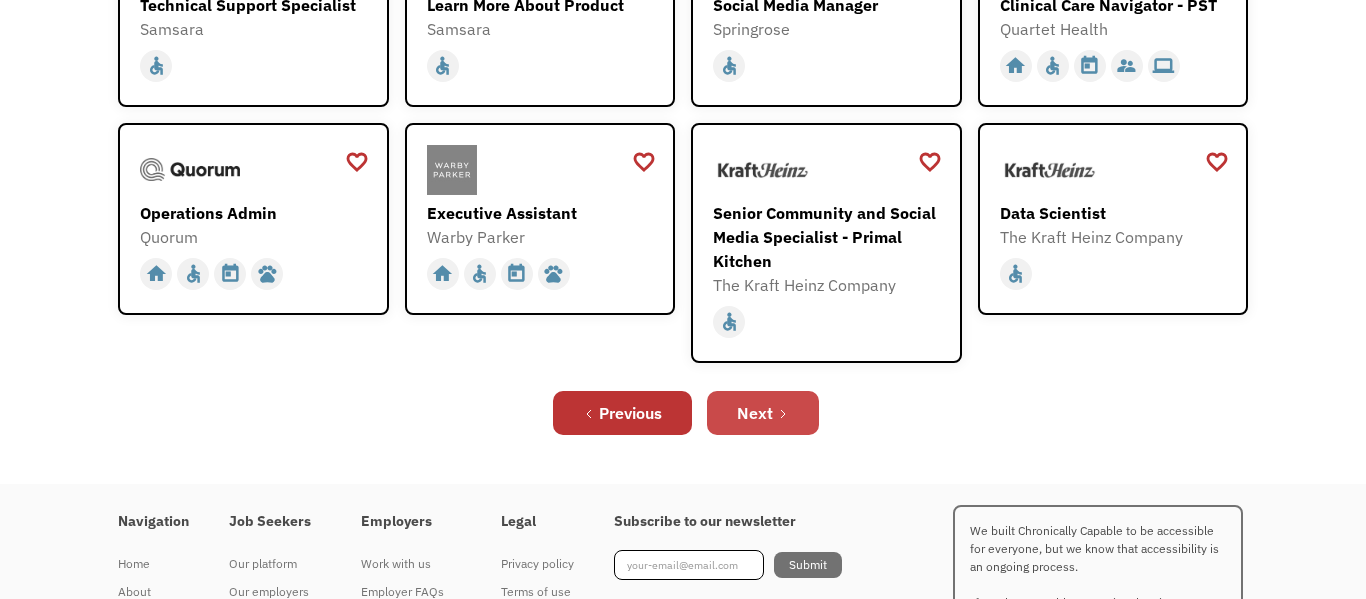 click on "Next" at bounding box center (763, 413) 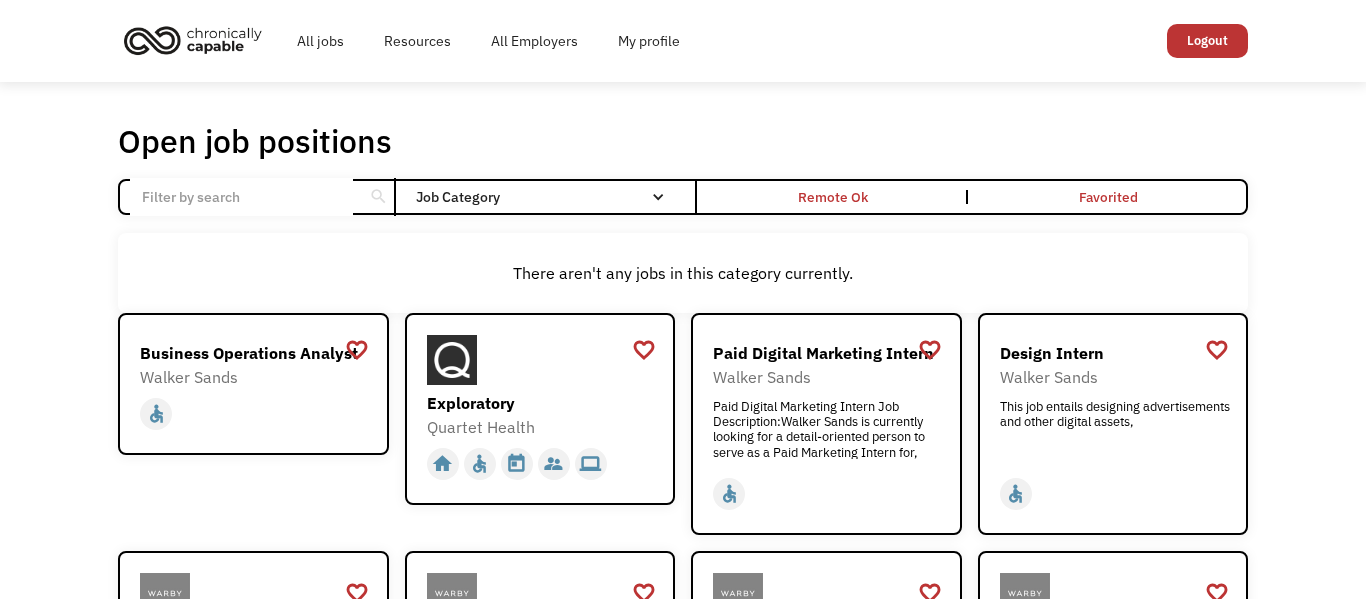 scroll, scrollTop: 0, scrollLeft: 0, axis: both 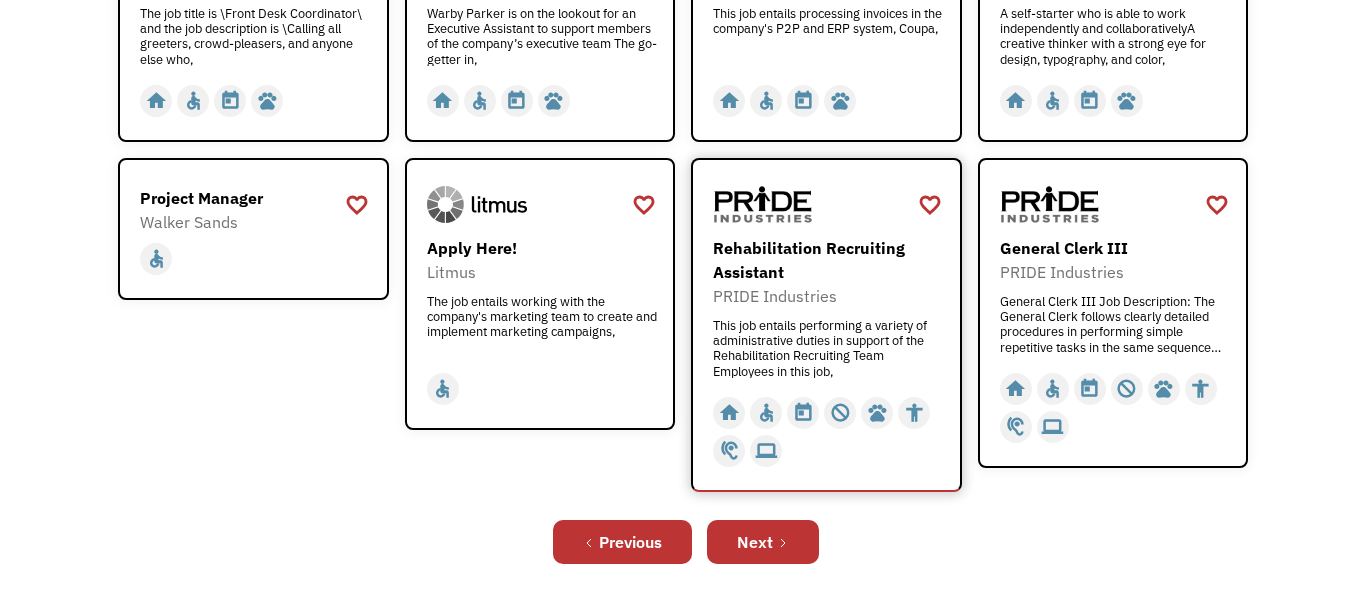 click on "This job entails performing a variety of administrative duties in support of the Rehabilitation Recruiting Team Employees in this job," at bounding box center (829, 348) 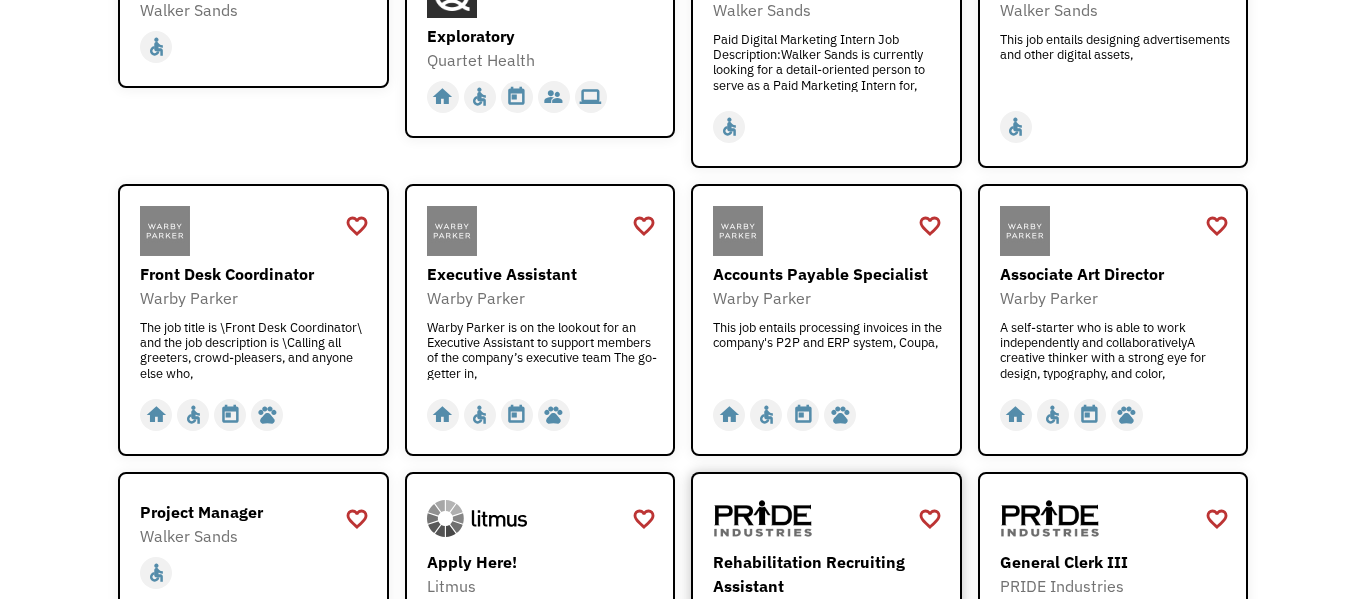 scroll, scrollTop: 368, scrollLeft: 0, axis: vertical 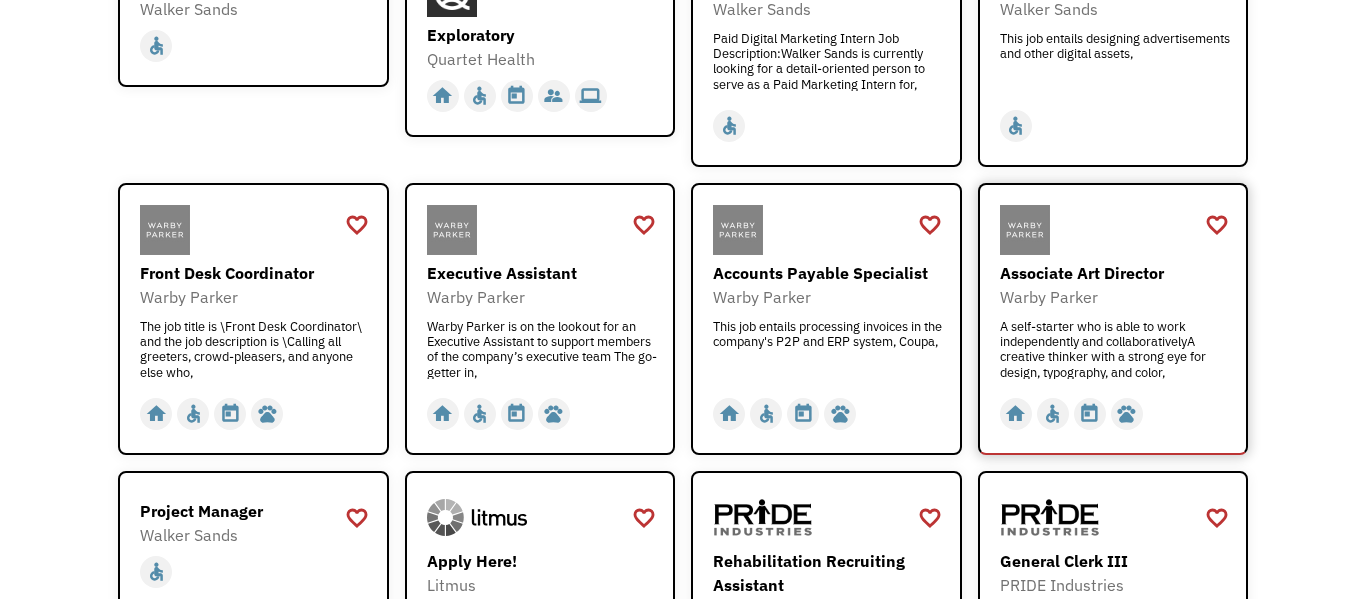 click on "A self-starter who is able to work independently and collaborativelyA creative thinker with a strong eye for design, typography, and color," at bounding box center (1116, 349) 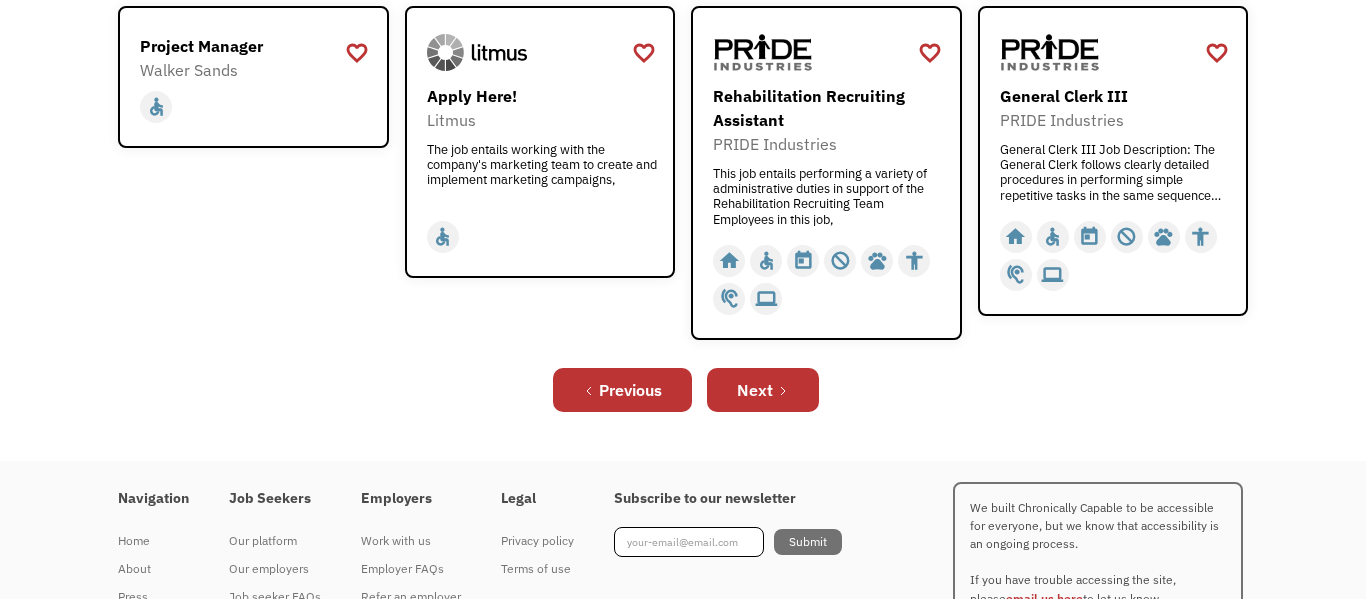 scroll, scrollTop: 834, scrollLeft: 0, axis: vertical 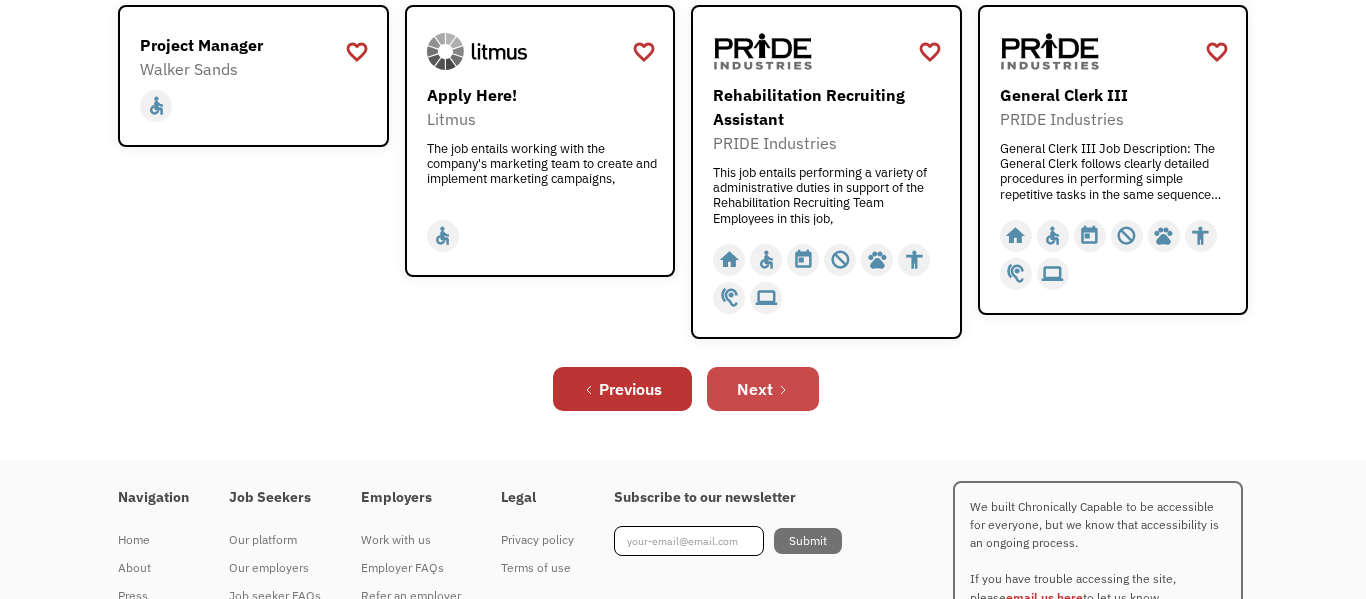 click on "Next" at bounding box center (755, 389) 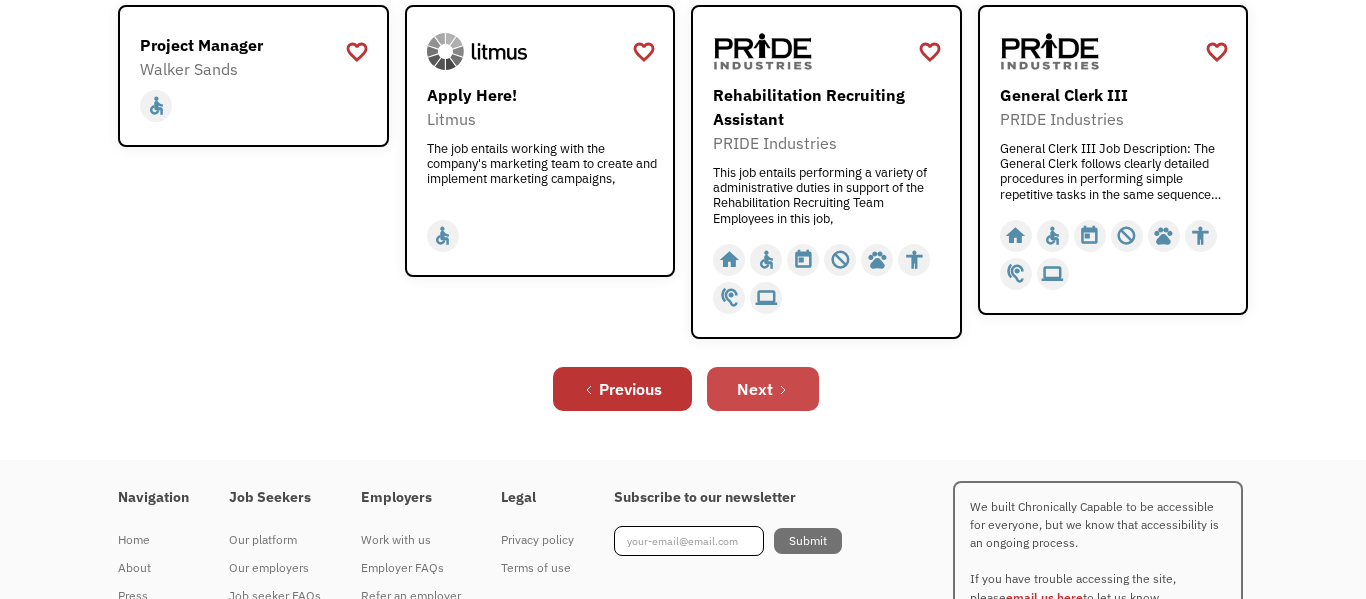 scroll, scrollTop: 821, scrollLeft: 0, axis: vertical 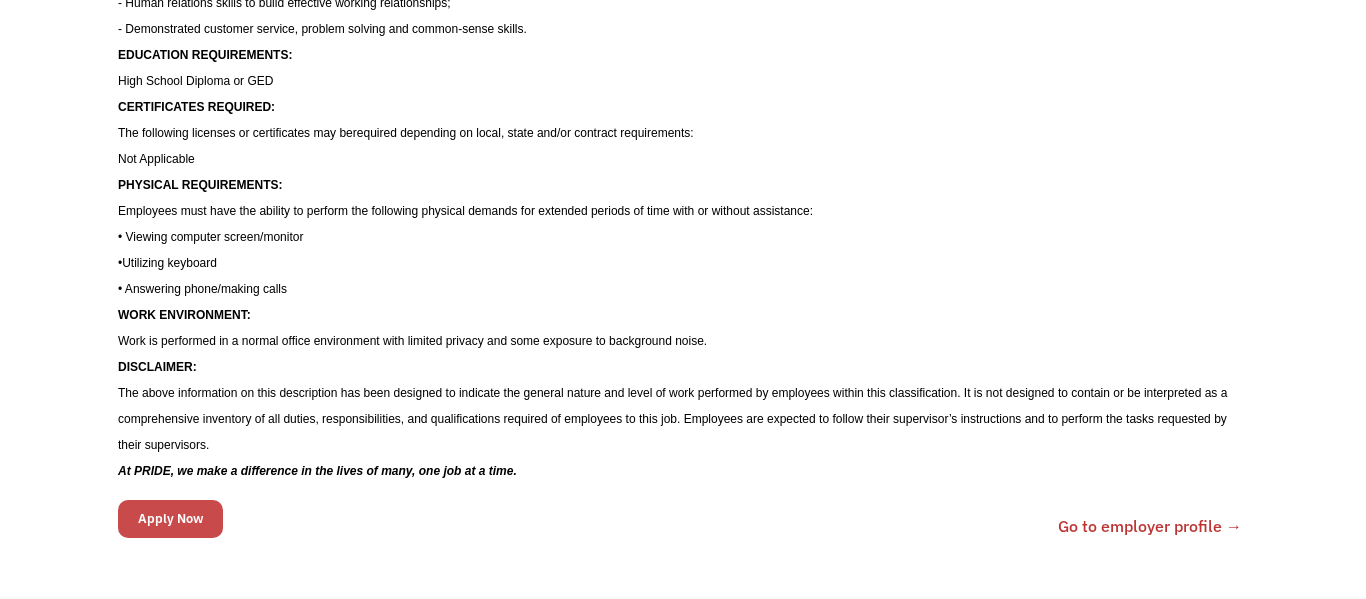 click on "Apply Now" at bounding box center [170, 519] 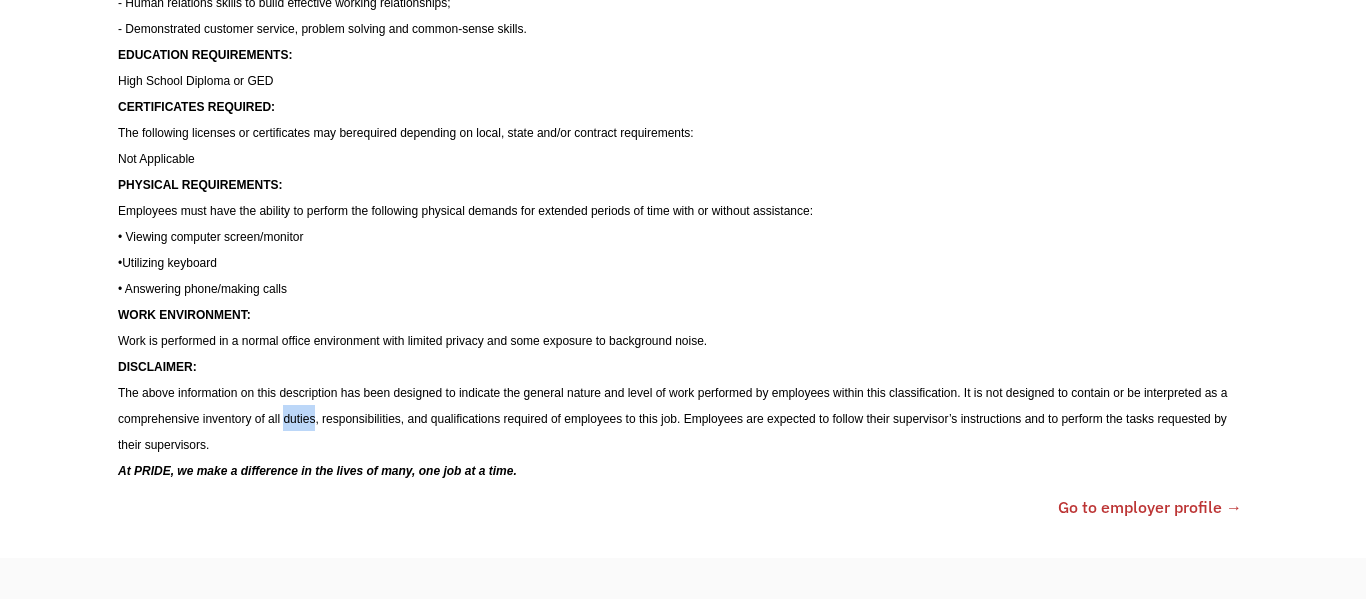 drag, startPoint x: 506, startPoint y: 422, endPoint x: 480, endPoint y: 431, distance: 27.513634 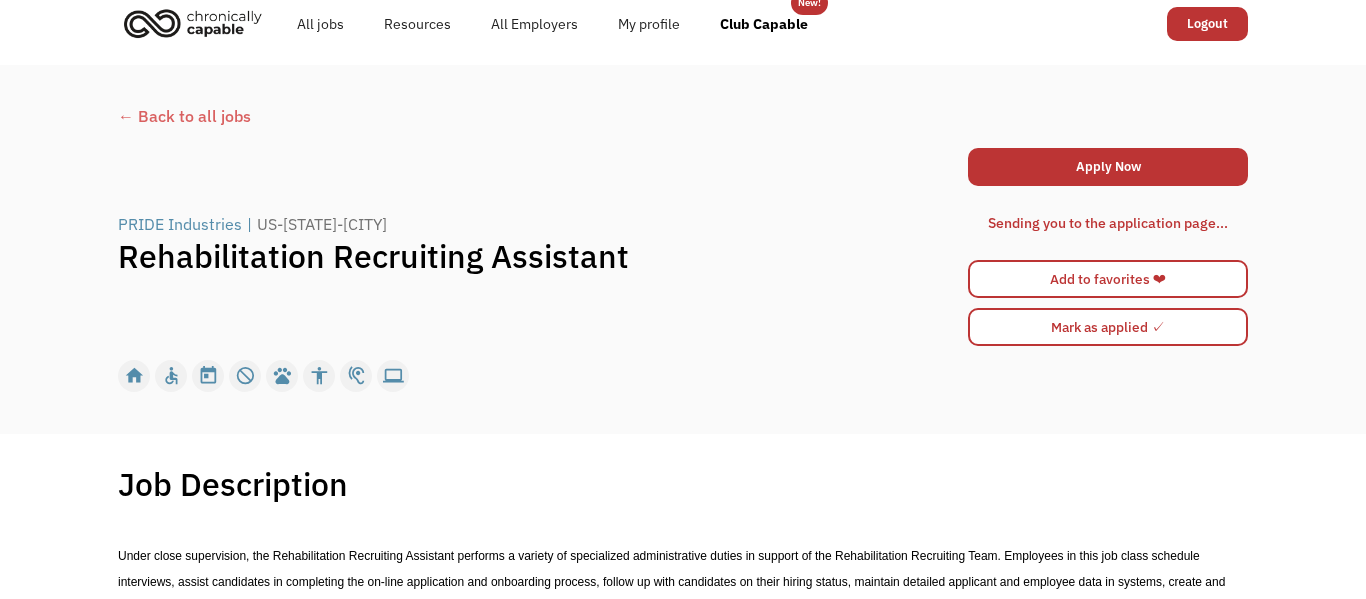 scroll, scrollTop: 45, scrollLeft: 0, axis: vertical 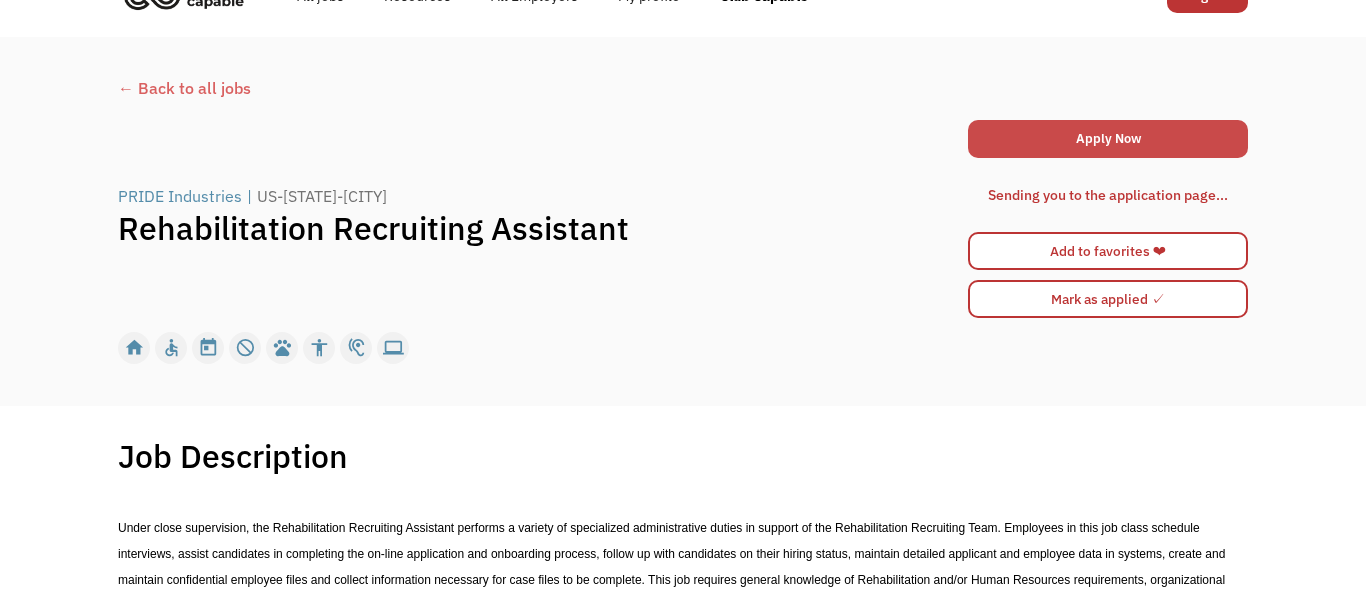 click on "Apply Now" at bounding box center [1108, 139] 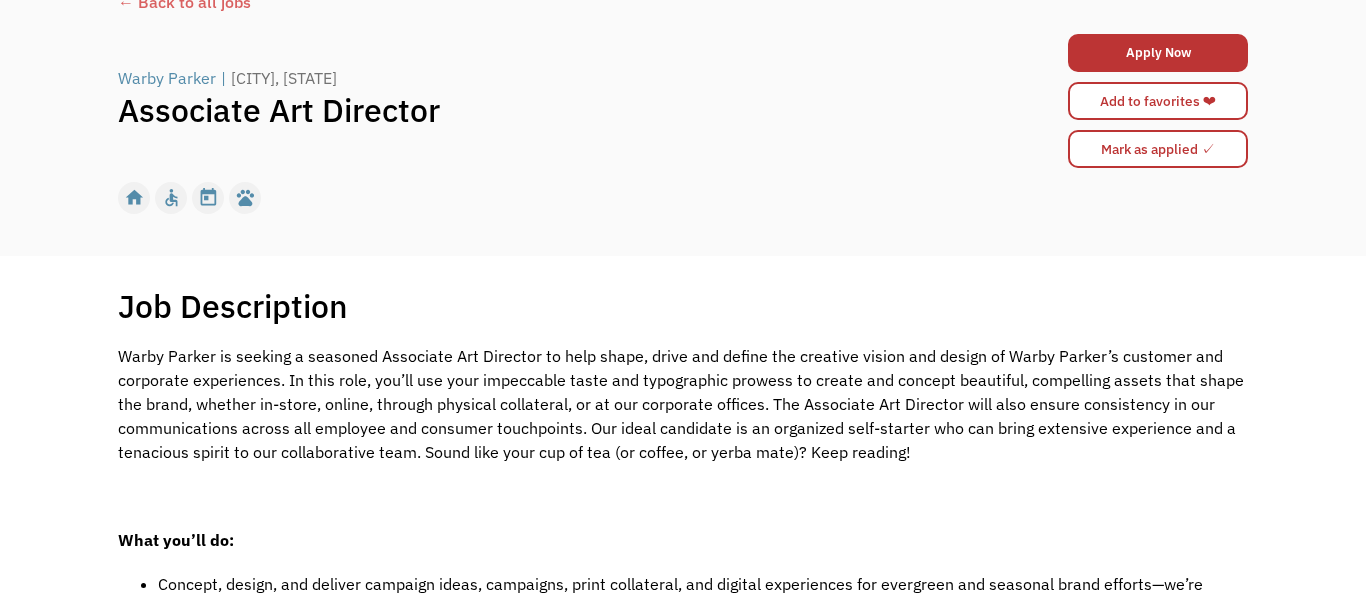 scroll, scrollTop: 134, scrollLeft: 0, axis: vertical 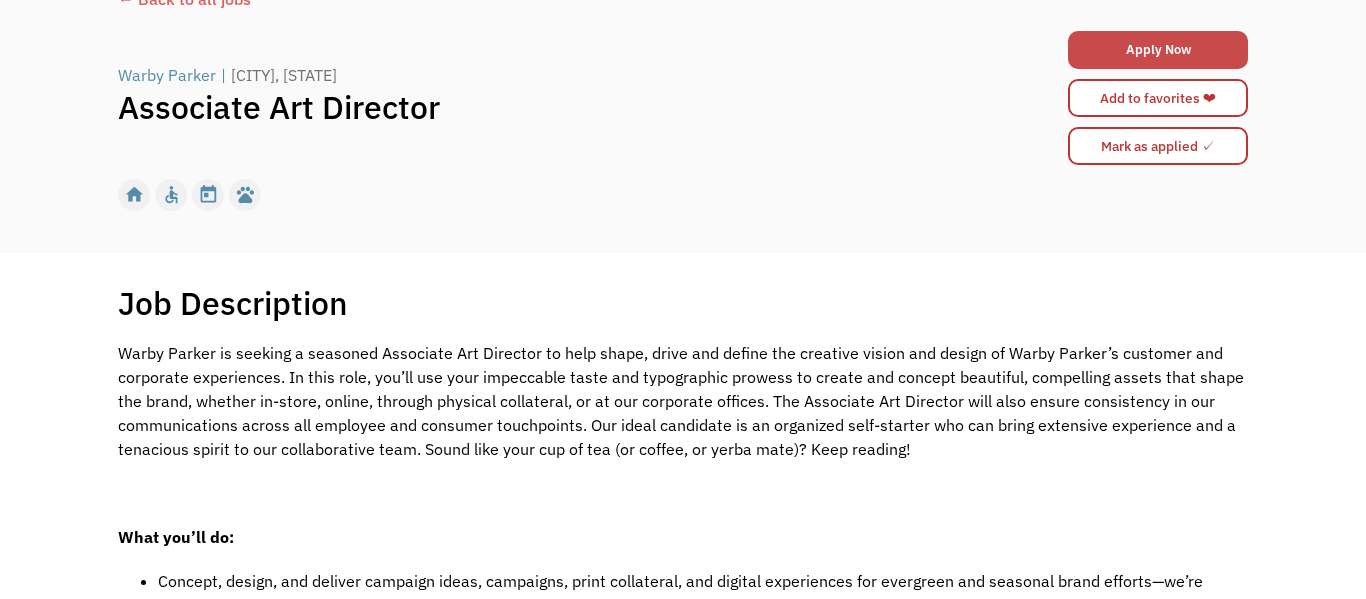 click on "Apply Now" at bounding box center [1158, 50] 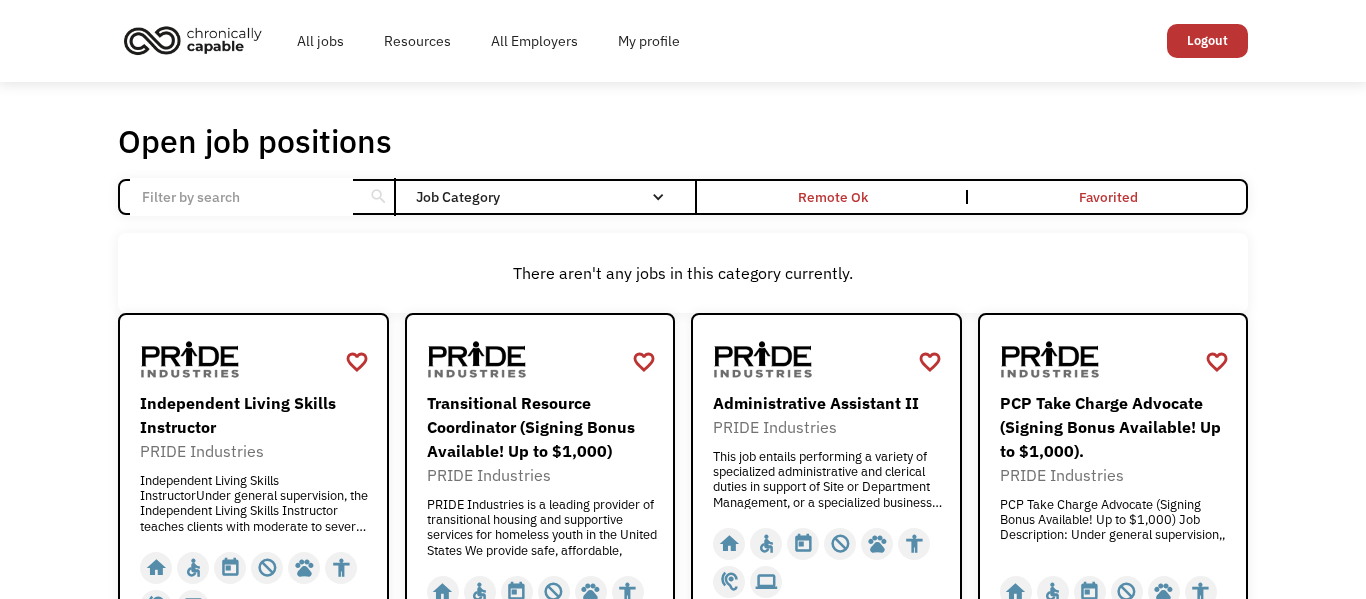 scroll, scrollTop: 0, scrollLeft: 0, axis: both 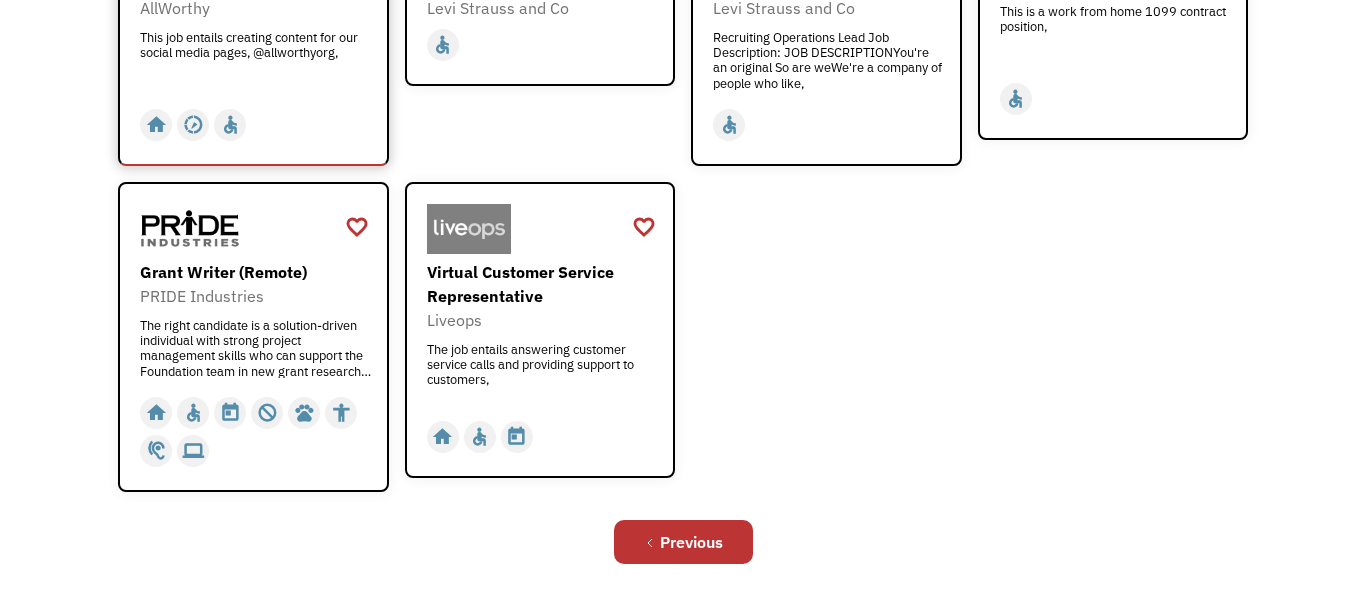 click on "This job entails creating content for our social media pages, @allworthyorg," at bounding box center [256, 60] 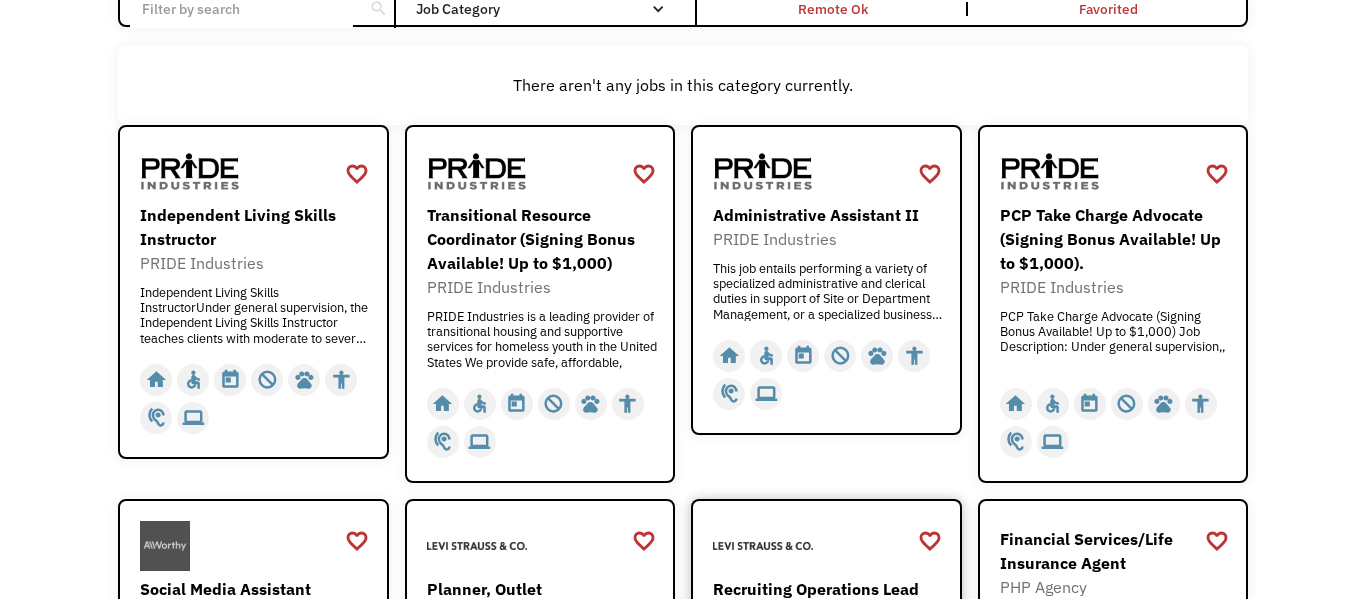 scroll, scrollTop: 0, scrollLeft: 0, axis: both 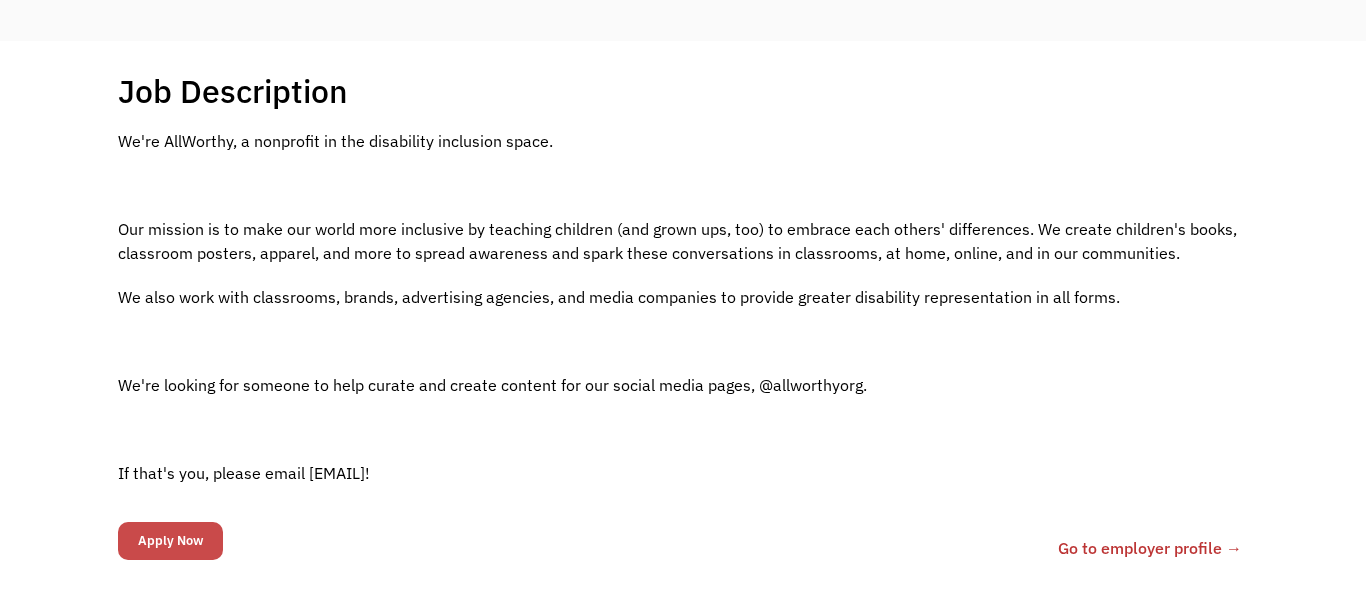 click on "Apply Now" at bounding box center (170, 541) 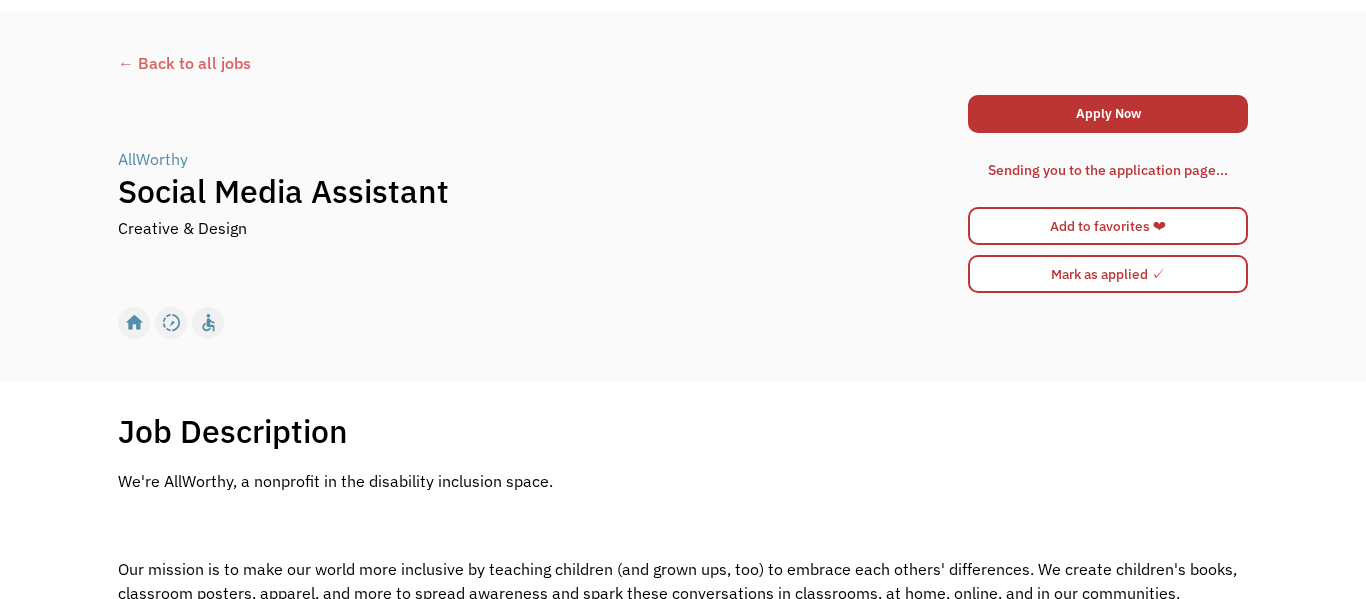 scroll, scrollTop: 0, scrollLeft: 0, axis: both 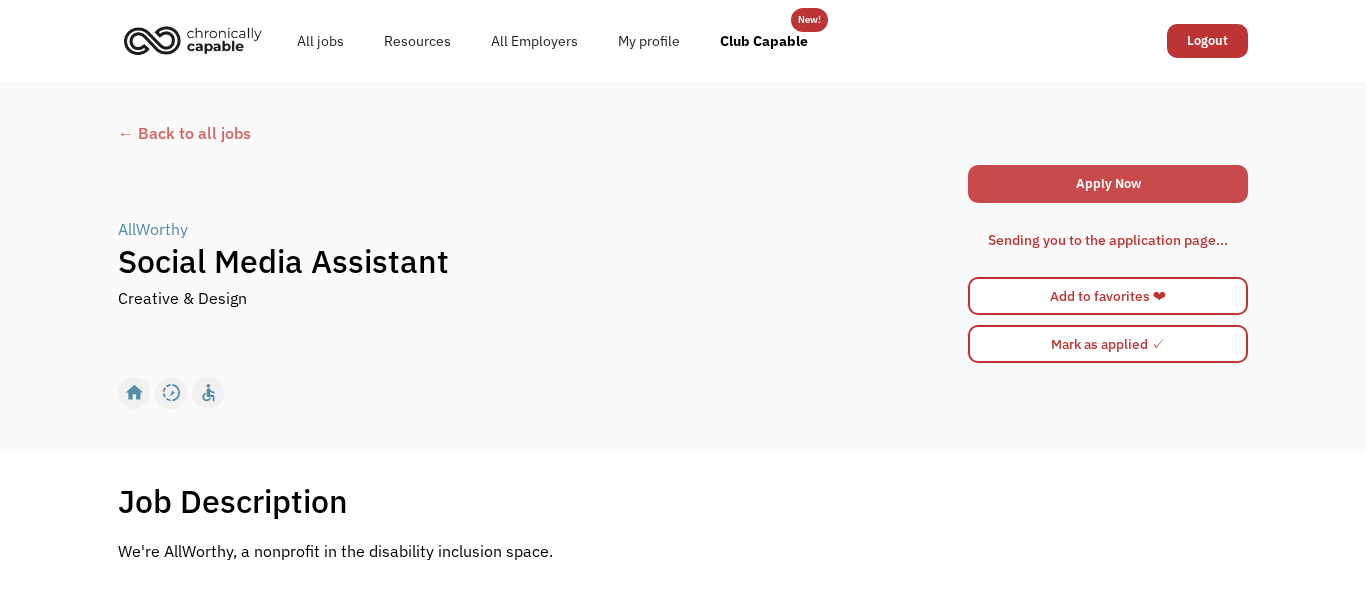 click on "Apply Now" at bounding box center (1108, 184) 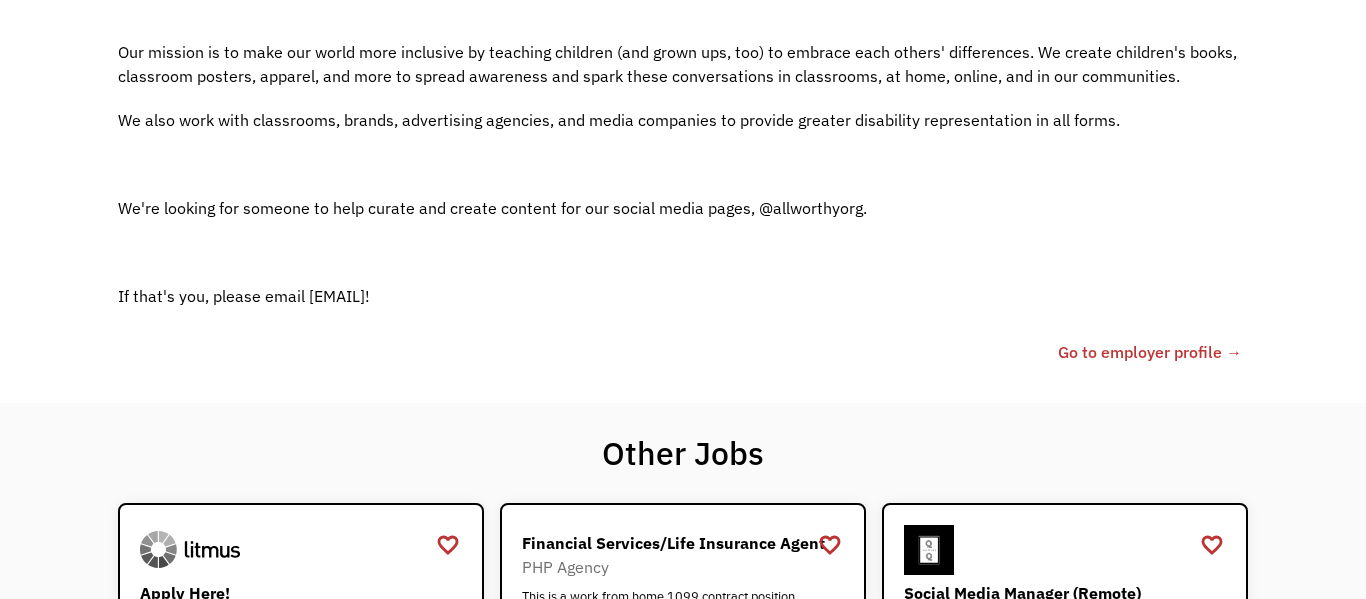 scroll, scrollTop: 594, scrollLeft: 0, axis: vertical 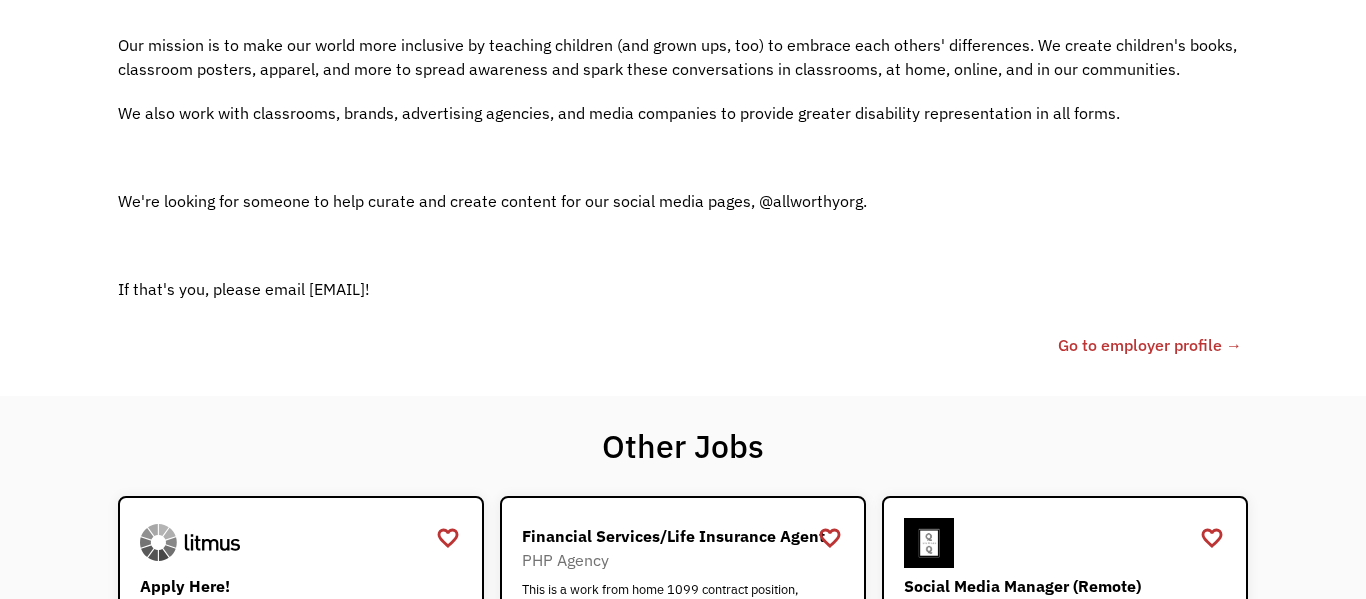 click on "Go to employer profile →" at bounding box center (1150, 345) 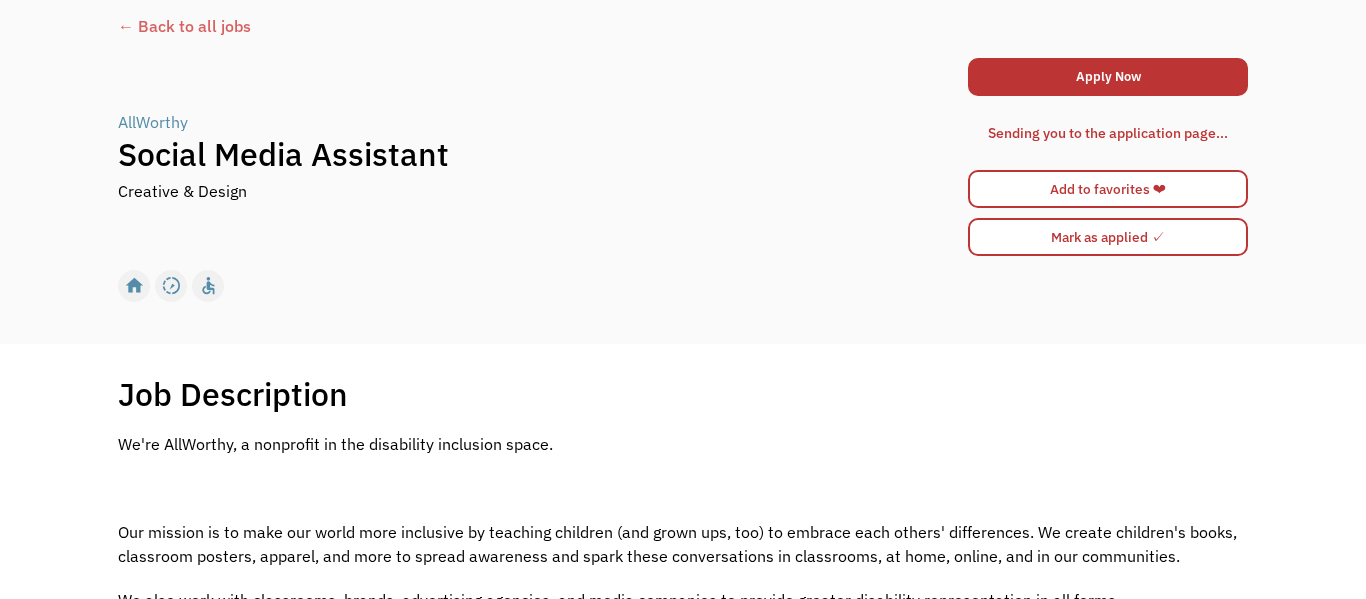 scroll, scrollTop: 104, scrollLeft: 0, axis: vertical 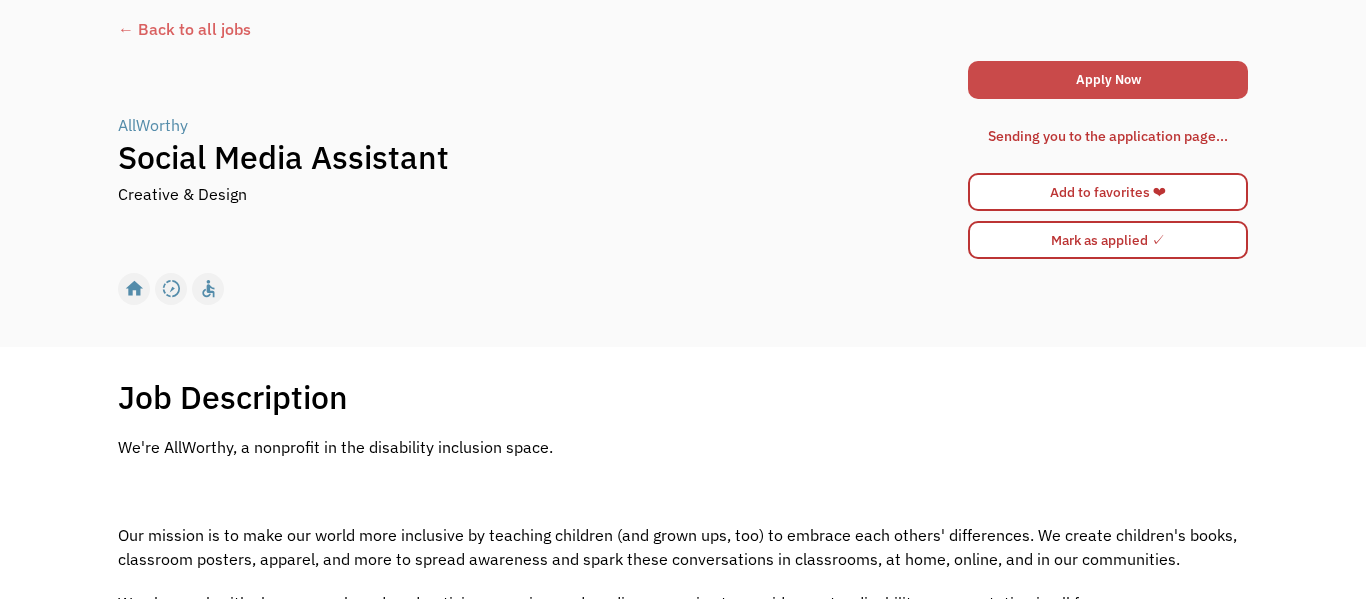 click on "Apply Now" at bounding box center [1108, 80] 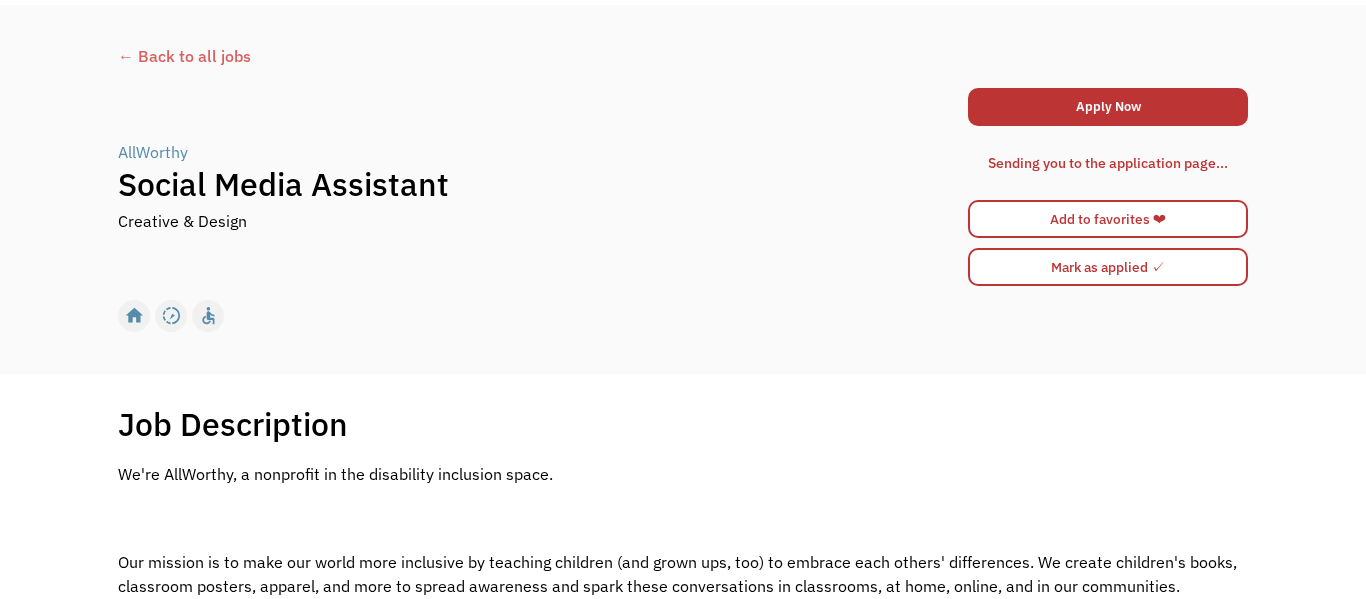 scroll, scrollTop: 12, scrollLeft: 0, axis: vertical 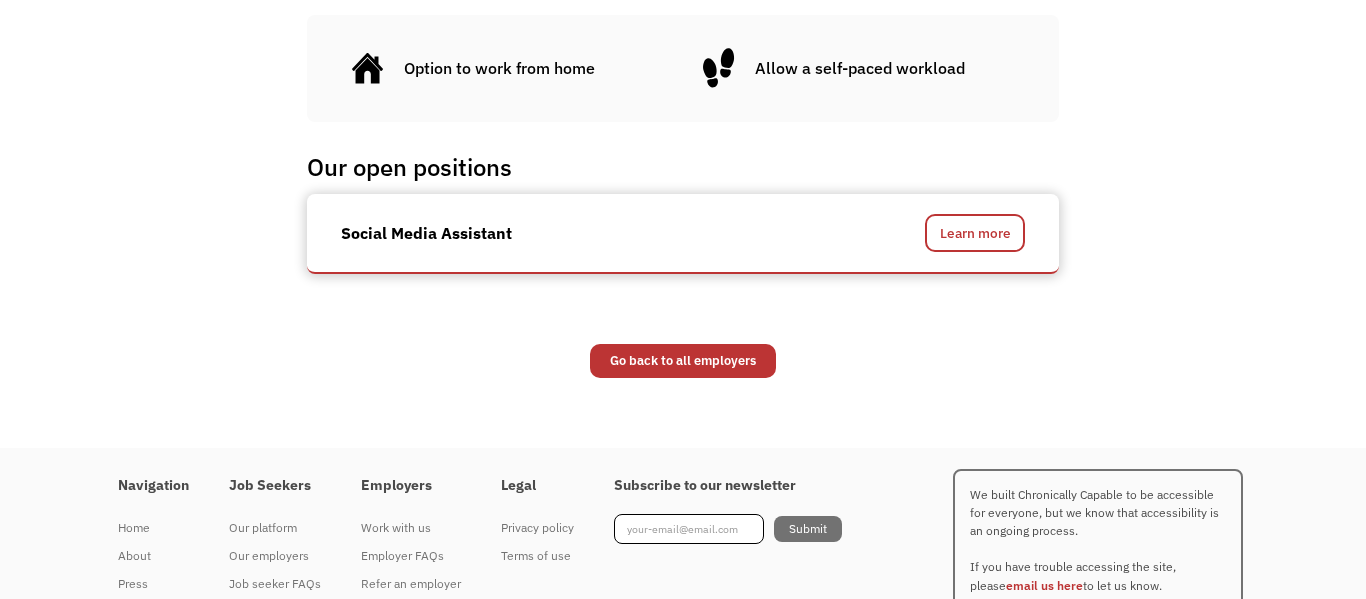 click on "Social Media Assistant" at bounding box center (591, 233) 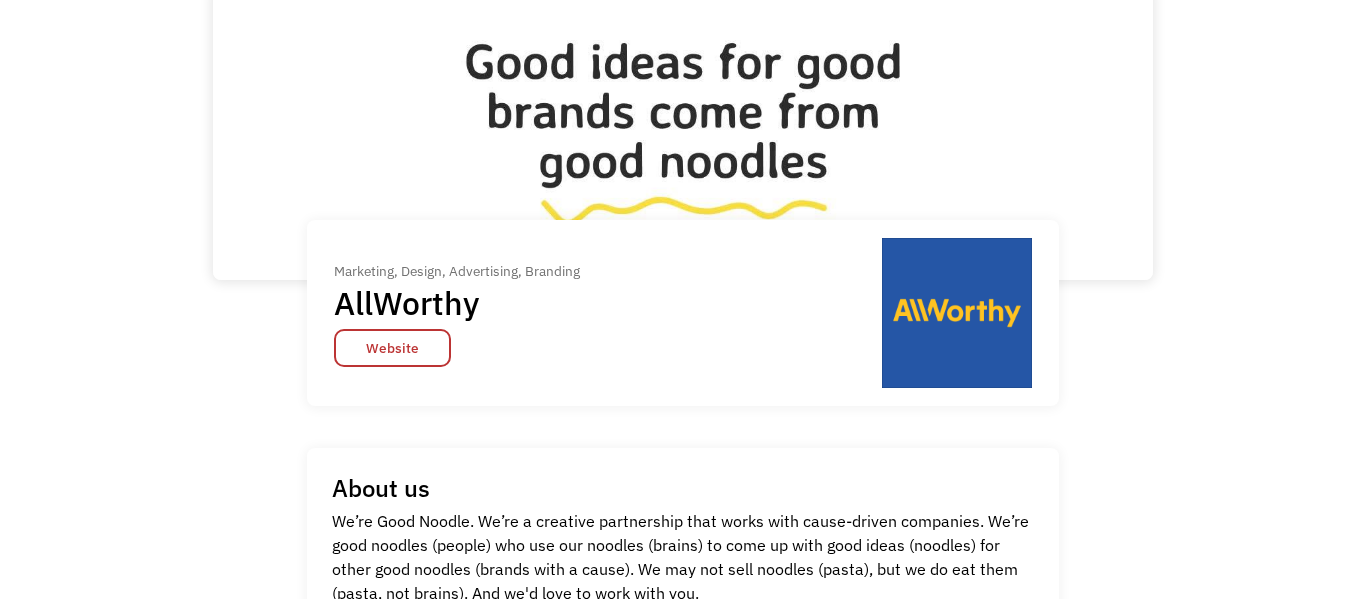 scroll, scrollTop: 123, scrollLeft: 0, axis: vertical 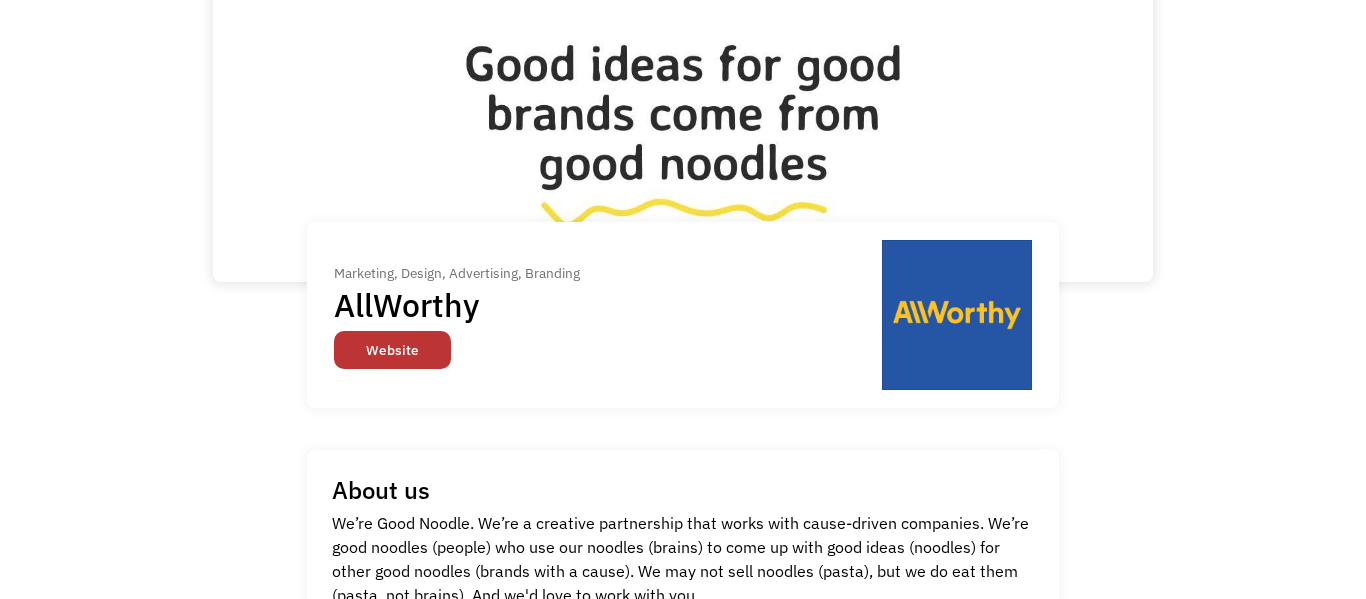 click on "Website" at bounding box center (392, 350) 